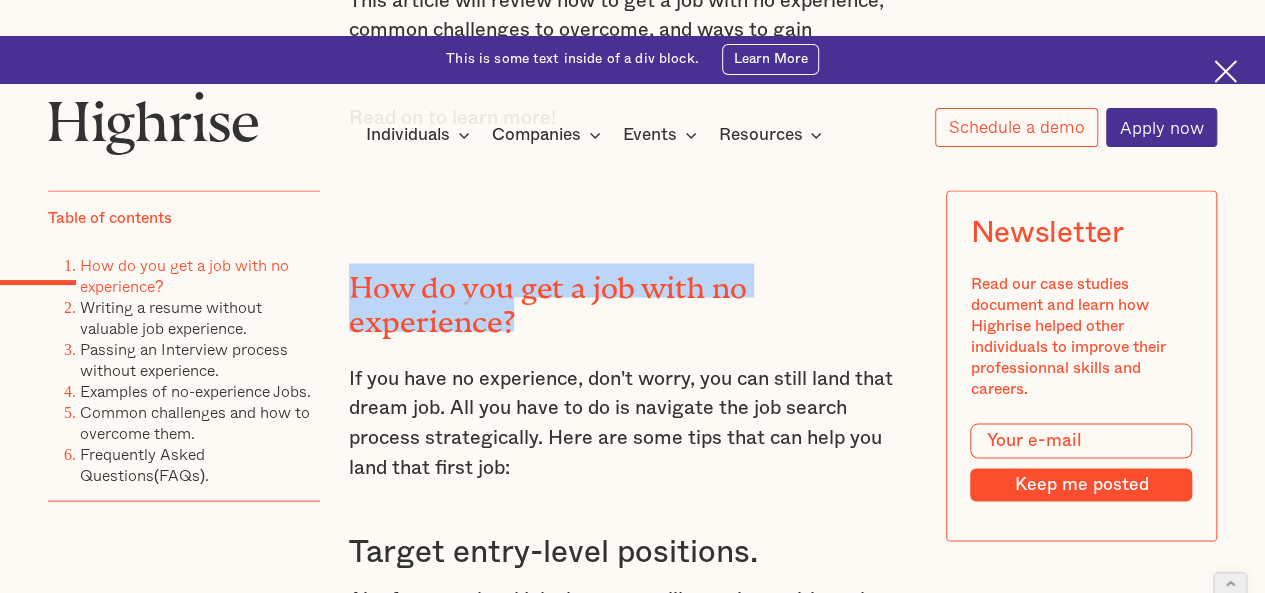 scroll, scrollTop: 1797, scrollLeft: 0, axis: vertical 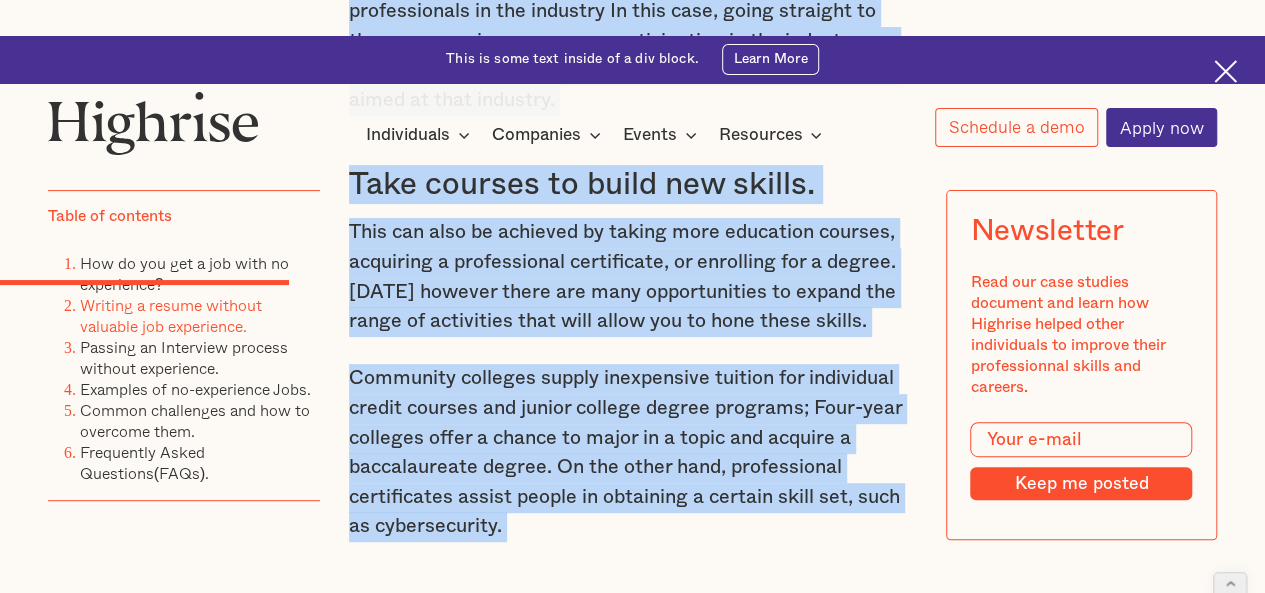 drag, startPoint x: 346, startPoint y: 225, endPoint x: 528, endPoint y: 405, distance: 255.97656 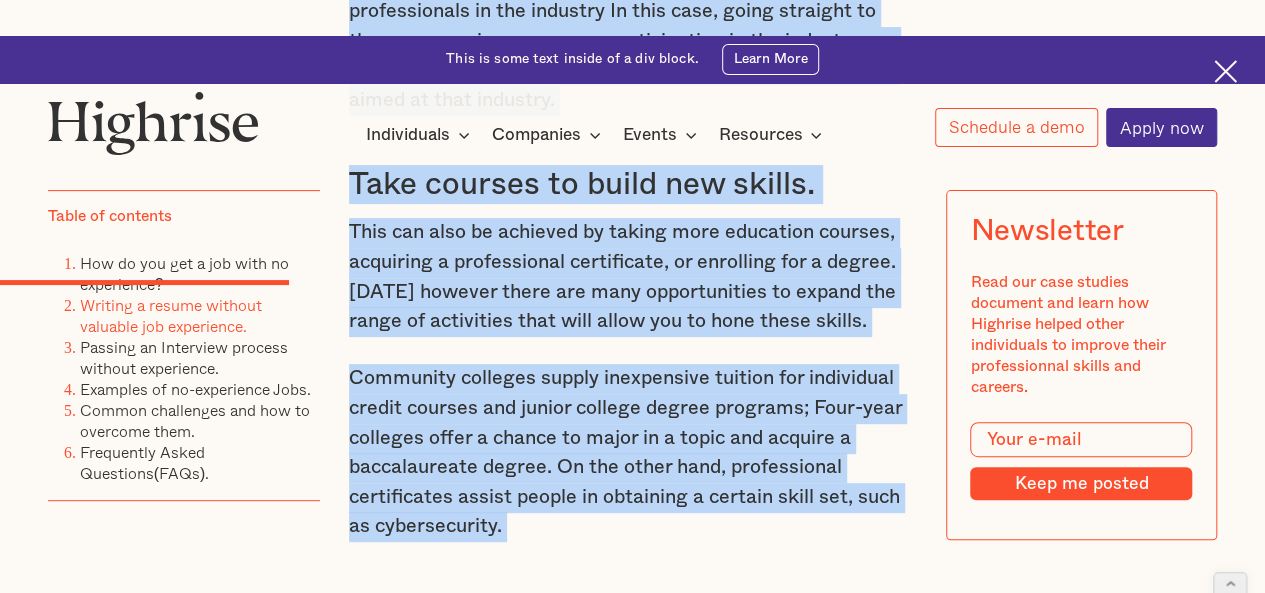 click on "How do you get a job with no experience? If you have no experience, don't worry, you can still land that dream job. All you have to do is navigate the job search process strategically. Here are some tips that can help you land that first job: Target entry-level positions. Aim for entry-level jobs because unlike senior positions they don't require years of experience. Such positions are the earliest chance for an individual to land that first job. Job platforms like  LinkedIn  can provide you with the job postings you want. You can research the title of a specific entry-level job in a field you're interested in. Customize your resume and cover letter. Your resume can highlight your value to a potential employer. Even though a job posting may require the same skills, experience, and qualifications, an employer will look for an aspect that gives you the edge over other candidates. Customize your cover letter to highlight similar skills and experiences in your resume and use similar phrases. communication skills" at bounding box center [633, -80] 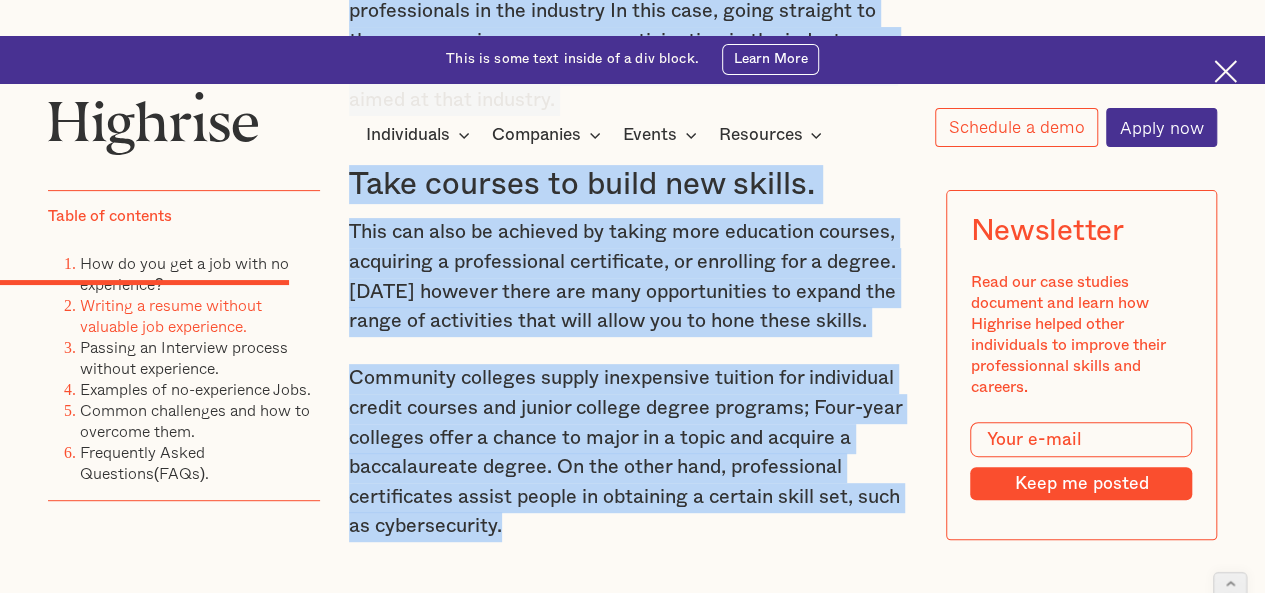 copy on "If you have no experience, don't worry, you can still land that dream job. All you have to do is navigate the job search process strategically. Here are some tips that can help you land that first job: Target entry-level positions. Aim for entry-level jobs because unlike senior positions they don't require years of experience. Such positions are the earliest chance for an individual to land that first job. Job platforms like  LinkedIn  can provide you with the job postings you want. You can research the title of a specific entry-level job in a field you're interested in. Customize your resume and cover letter. Your resume can highlight your value to a potential employer. Even though a job posting may require the same skills, experience, and qualifications, an employer will look for an aspect that gives you the edge over other candidates. Create a strong resume highlighting your interpersonal skills and tailor it to match the job posting. Use a language that can help you get through automated hiring tools l..." 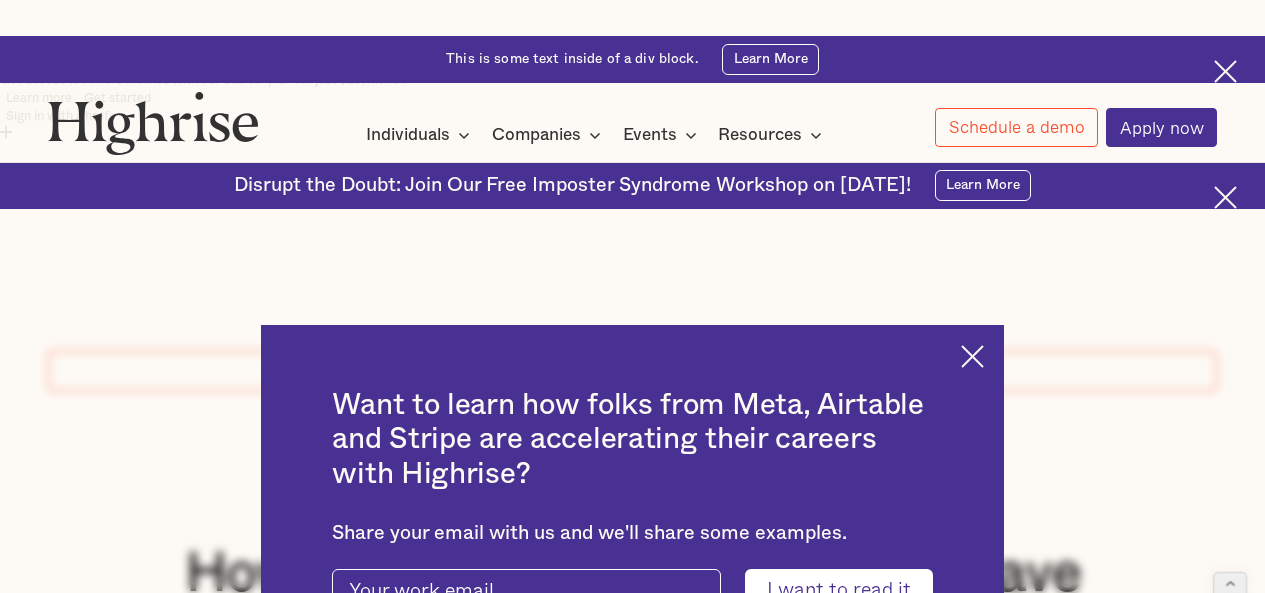 scroll, scrollTop: 0, scrollLeft: 0, axis: both 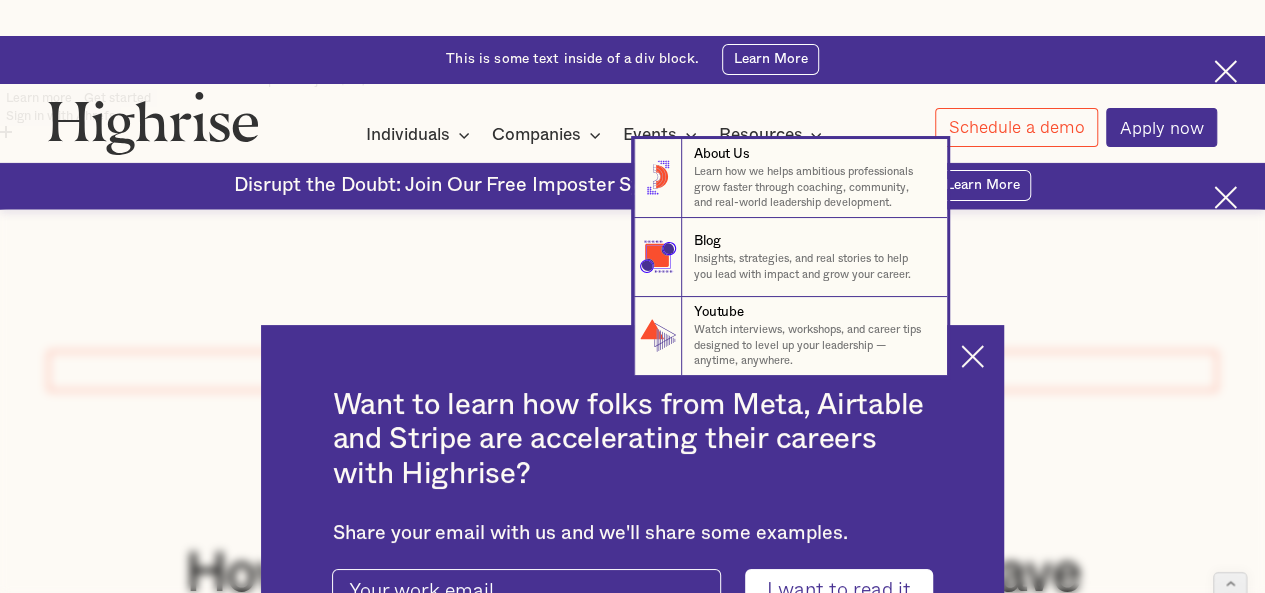 click on "8 About Us
Learn how we helps ambitious professionals grow faster through coaching, community, and real-world leadership development. 8 Resources Blog
Insights, strategies, and real stories to help you lead with impact and grow your career. 8 Resources Youtube
Watch interviews, workshops, and career tips designed to level up your leadership — anytime, anywhere. 8 Resources" at bounding box center (632, 257) 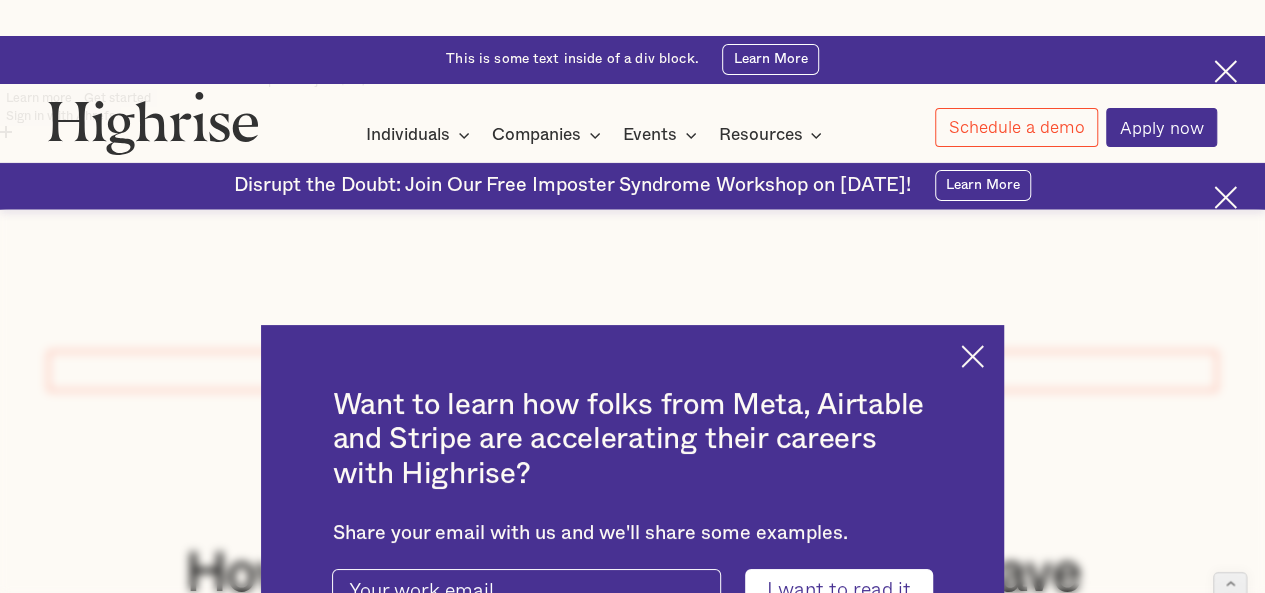 click at bounding box center [972, 356] 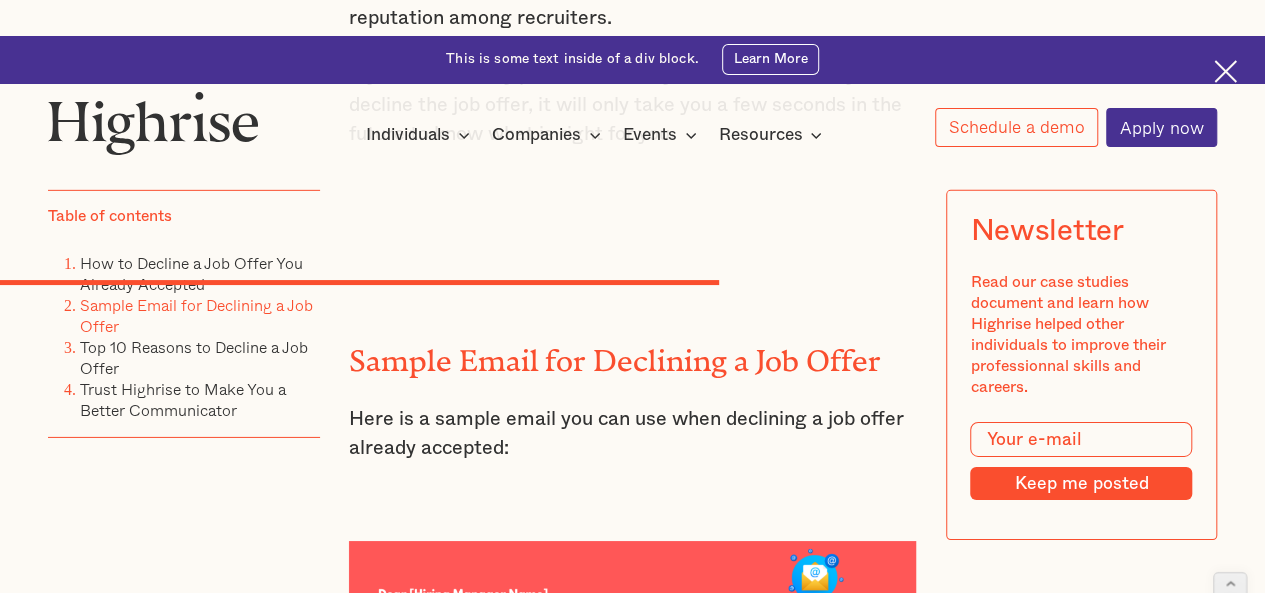 scroll, scrollTop: 10699, scrollLeft: 0, axis: vertical 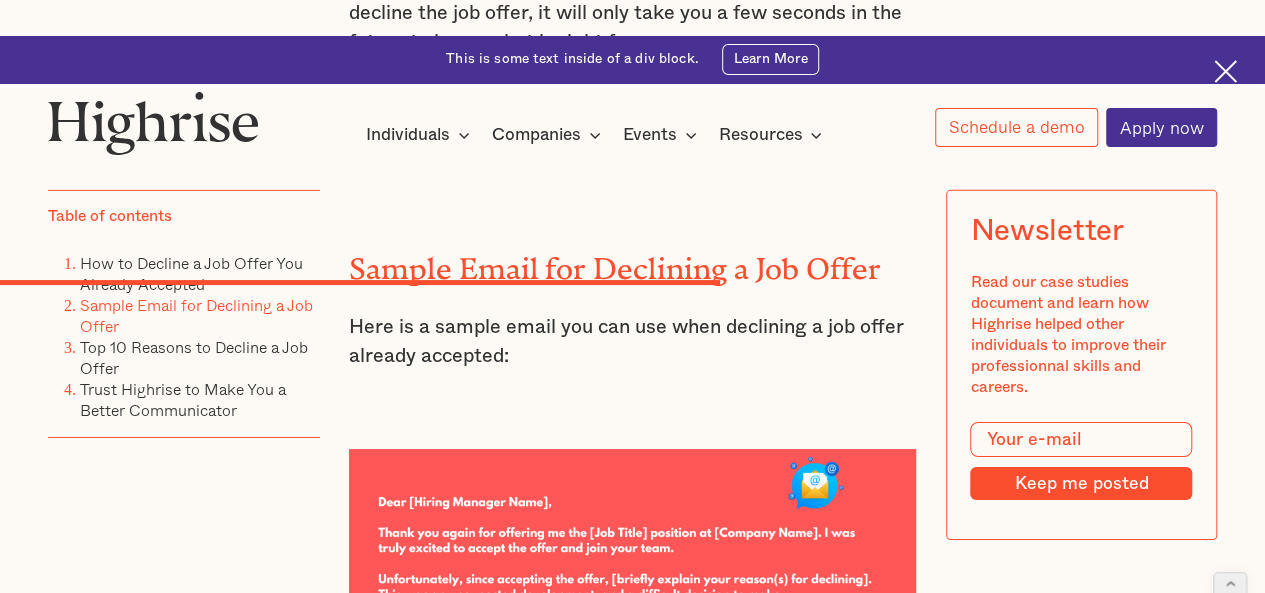 click on "Here is a sample email you can use when declining a job offer already accepted:" at bounding box center (633, 342) 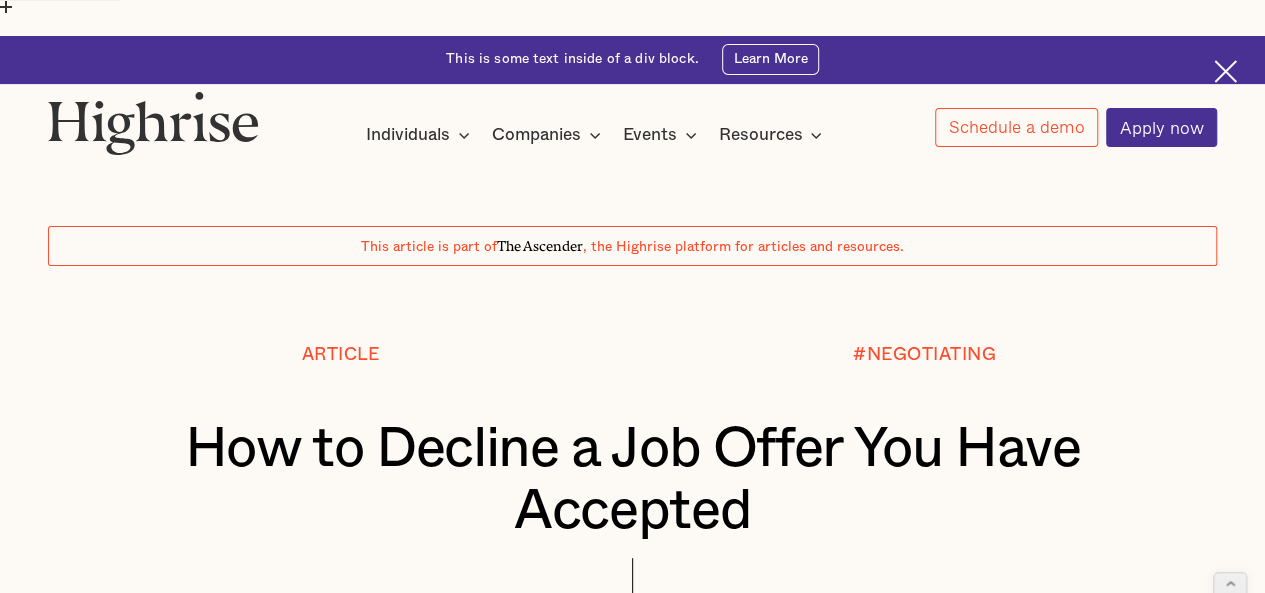 scroll, scrollTop: 127, scrollLeft: 0, axis: vertical 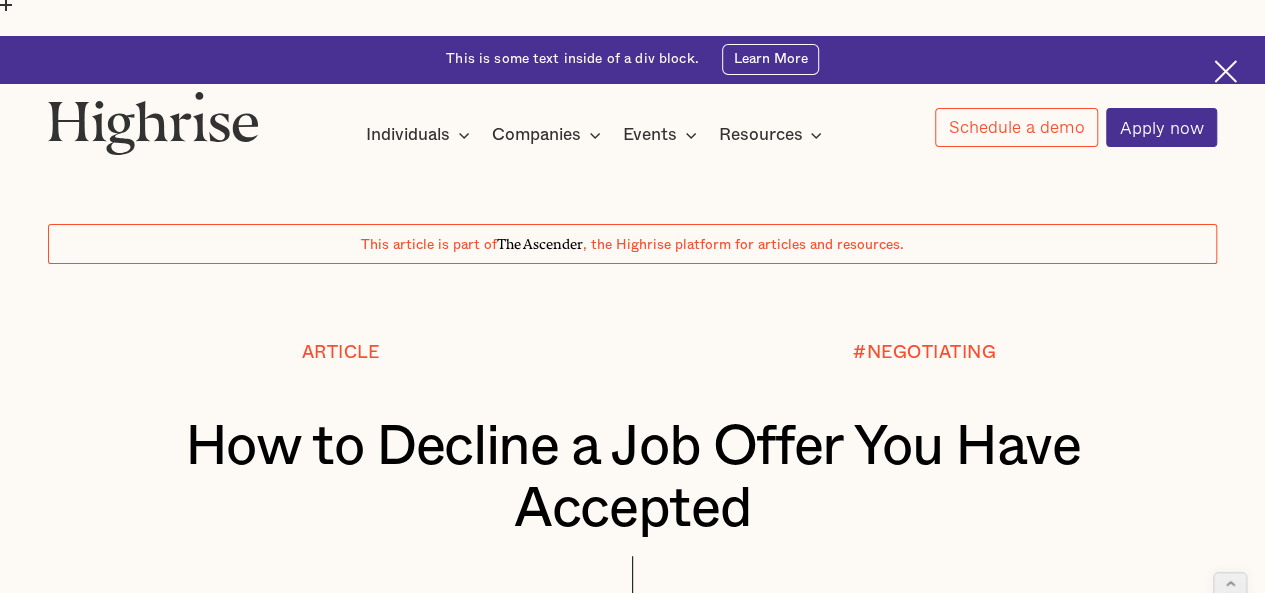 click on "How to Decline a Job Offer You Have Accepted" at bounding box center (632, 479) 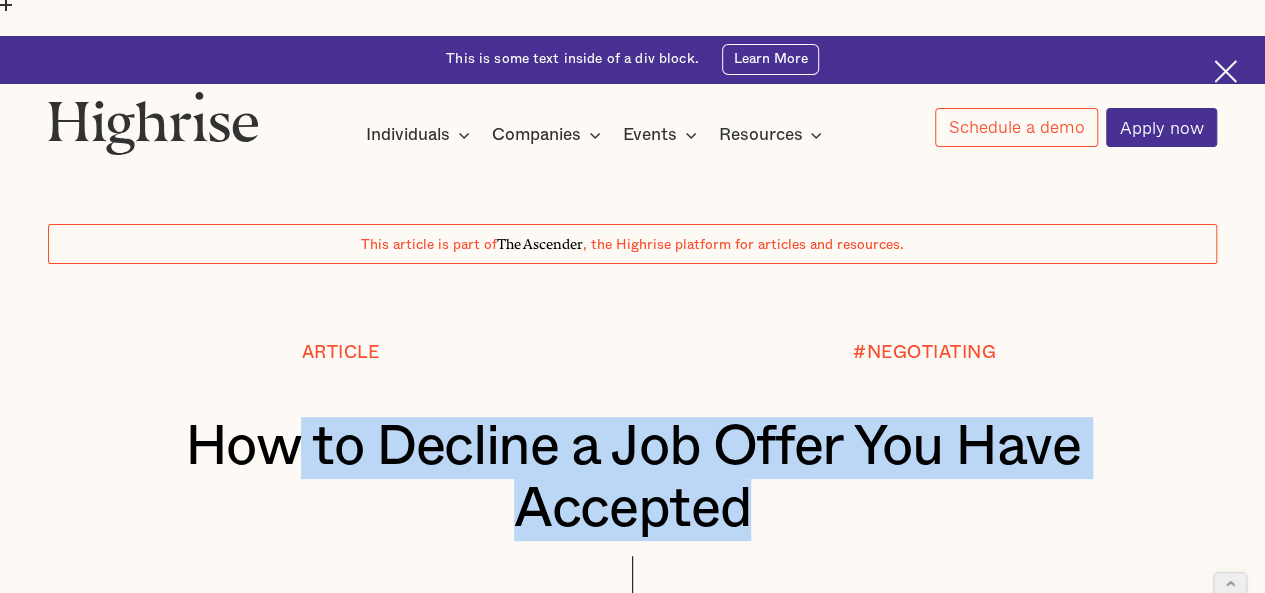 drag, startPoint x: 294, startPoint y: 329, endPoint x: 815, endPoint y: 373, distance: 522.8547 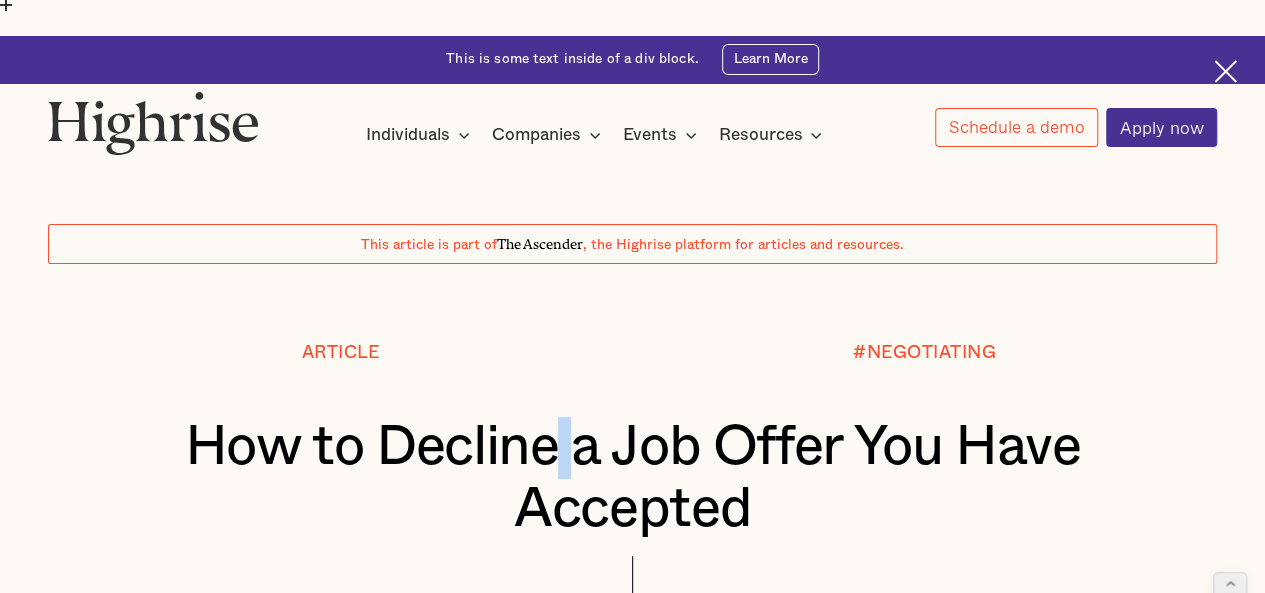 click on "How to Decline a Job Offer You Have Accepted" at bounding box center [632, 479] 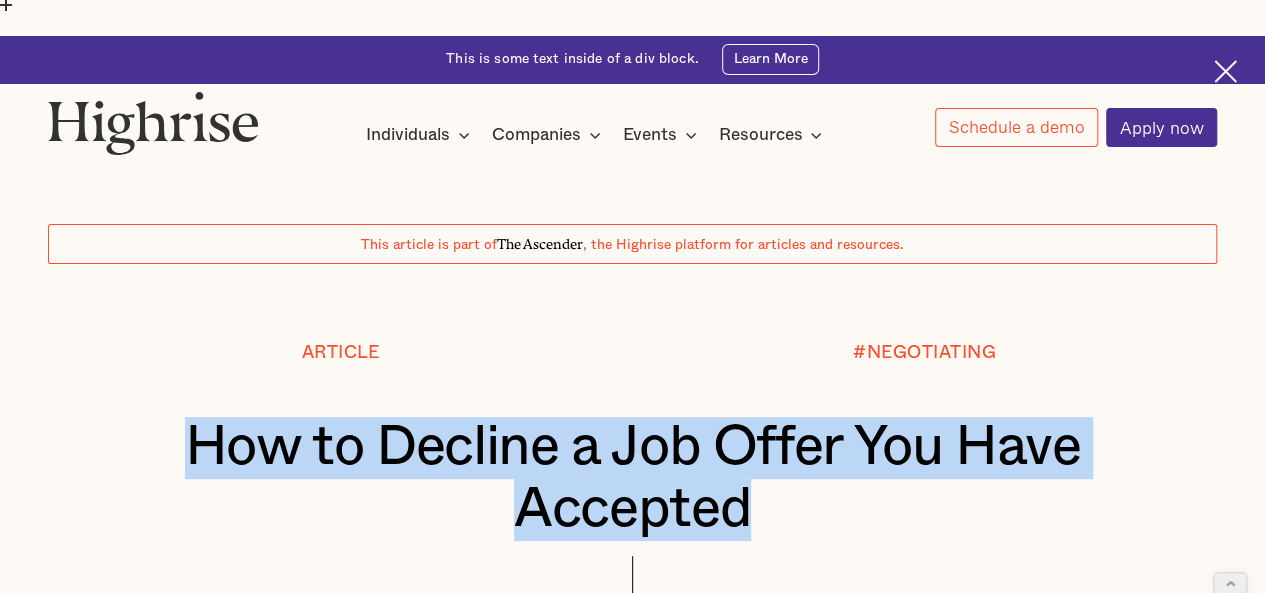 click on "How to Decline a Job Offer You Have Accepted" at bounding box center (632, 479) 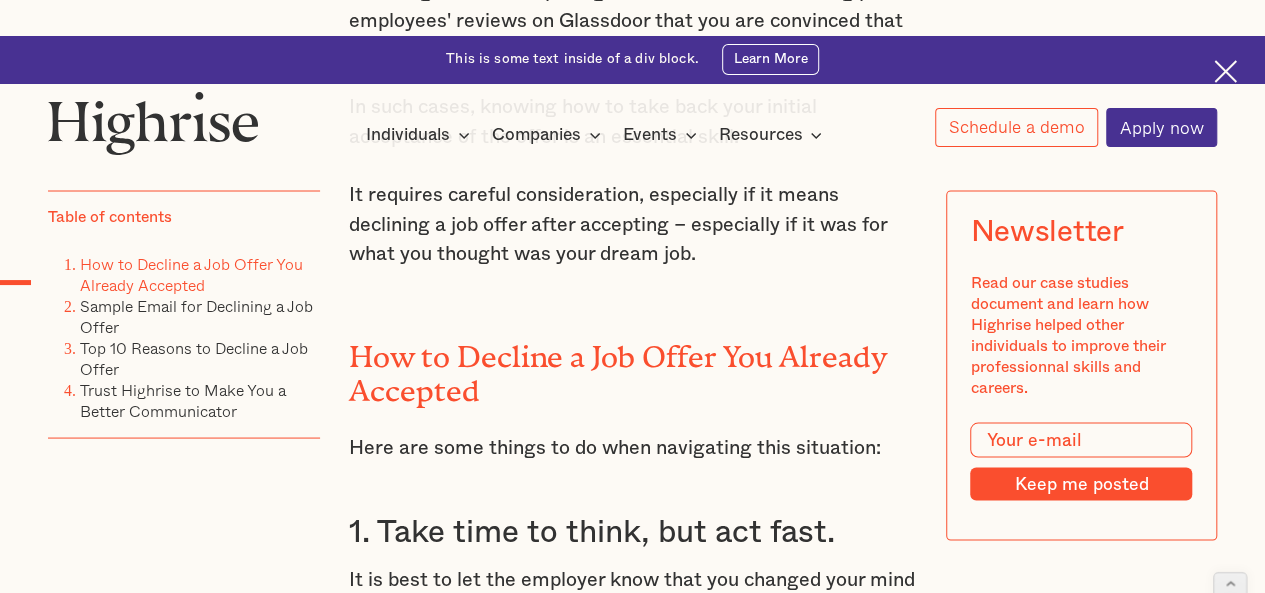 scroll, scrollTop: 1824, scrollLeft: 0, axis: vertical 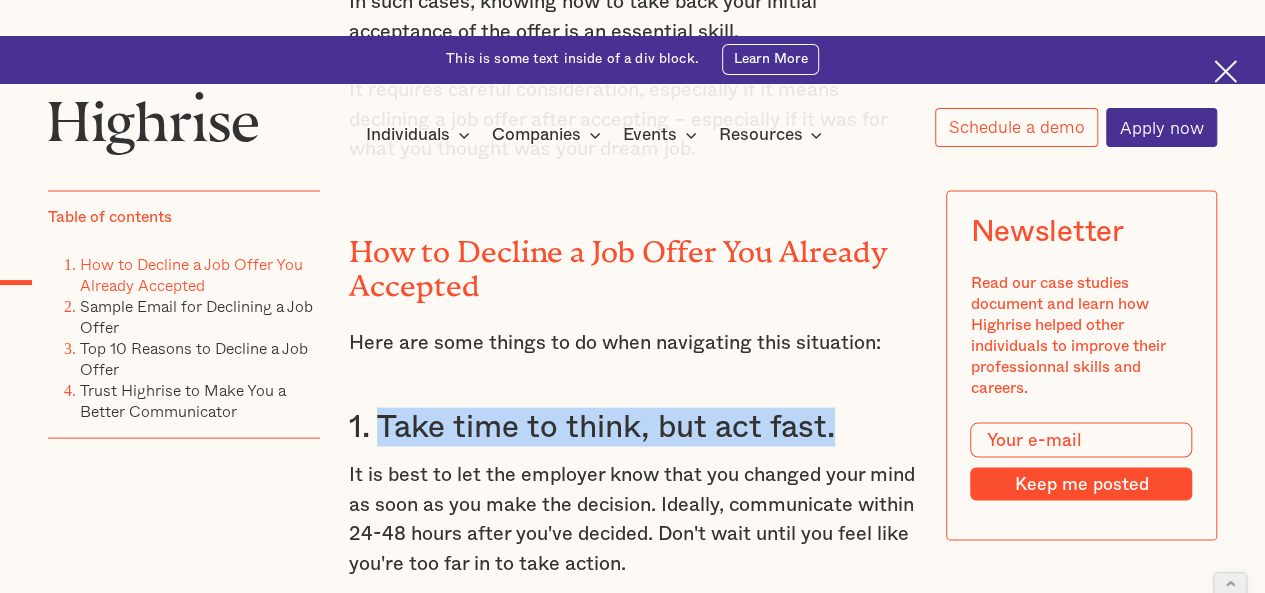 drag, startPoint x: 373, startPoint y: 339, endPoint x: 833, endPoint y: 326, distance: 460.18365 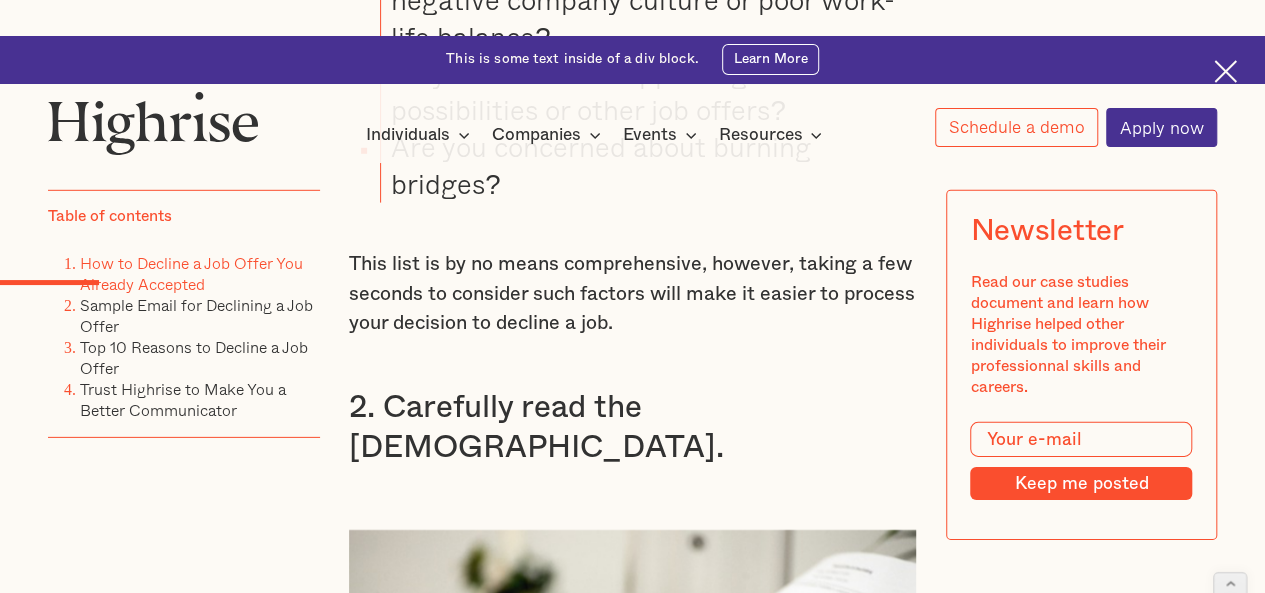 scroll, scrollTop: 2918, scrollLeft: 0, axis: vertical 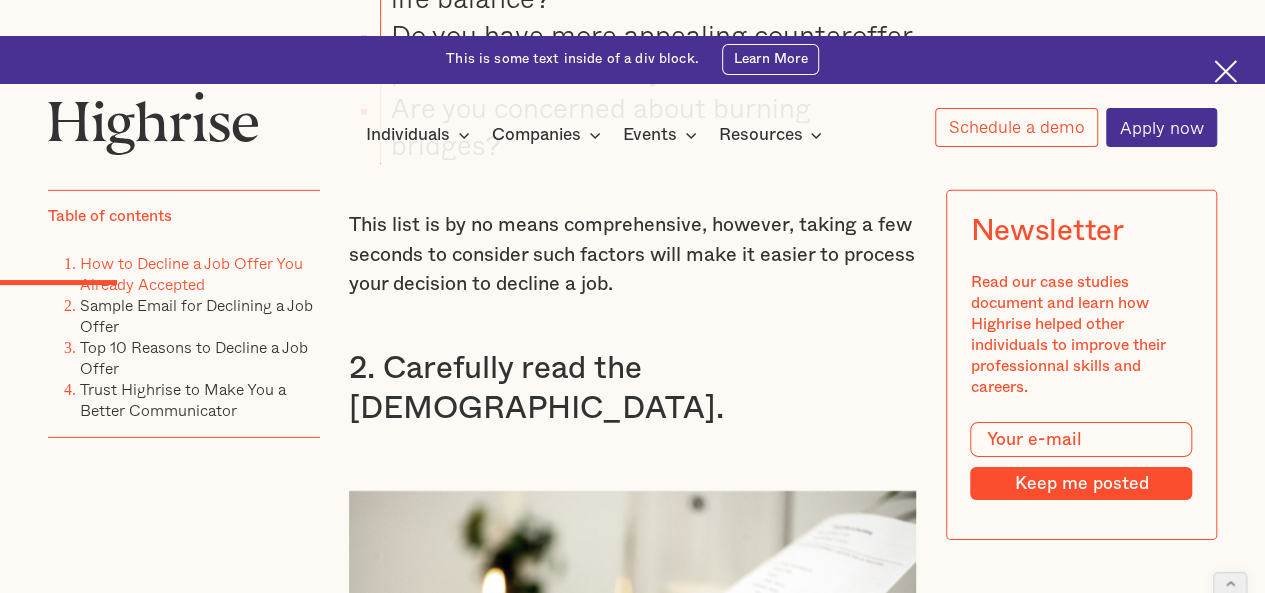 click on "2. Carefully read the employment contract." at bounding box center [633, 388] 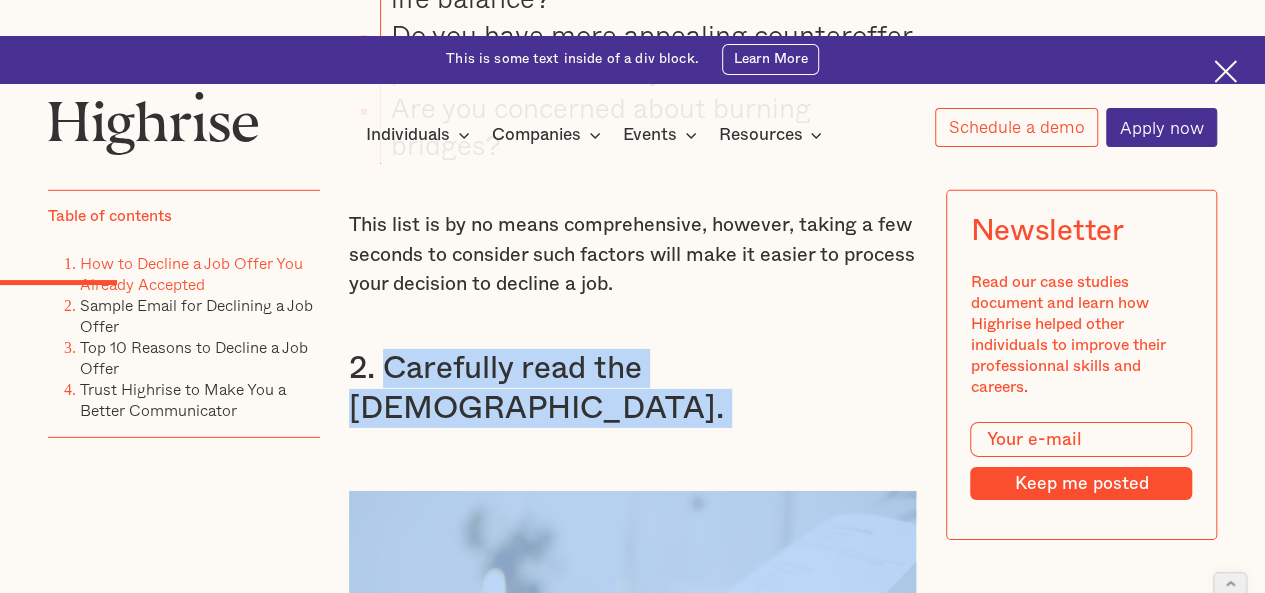 drag, startPoint x: 422, startPoint y: 307, endPoint x: 476, endPoint y: 338, distance: 62.26556 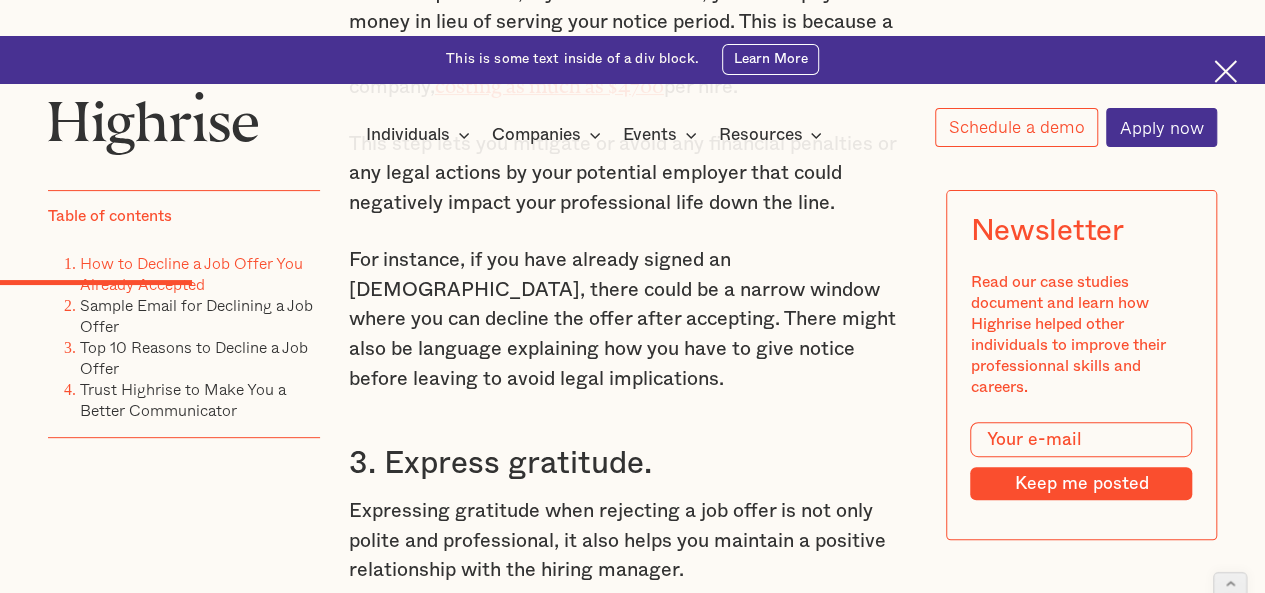 scroll, scrollTop: 3972, scrollLeft: 0, axis: vertical 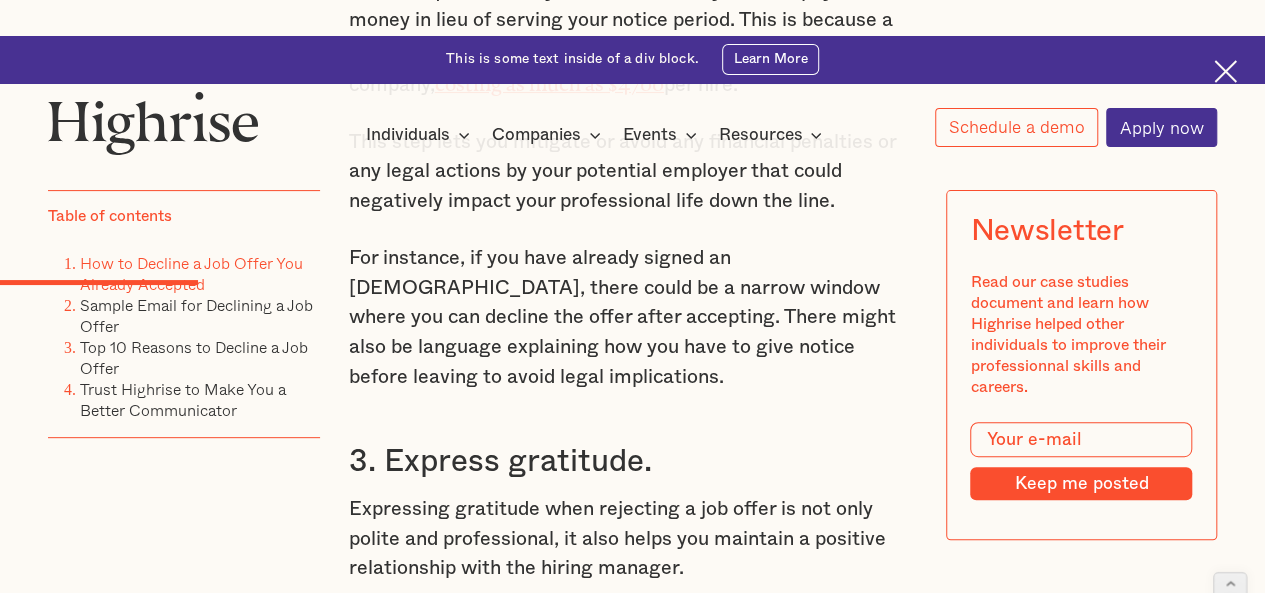 click on "3. Express gratitude." at bounding box center (633, 461) 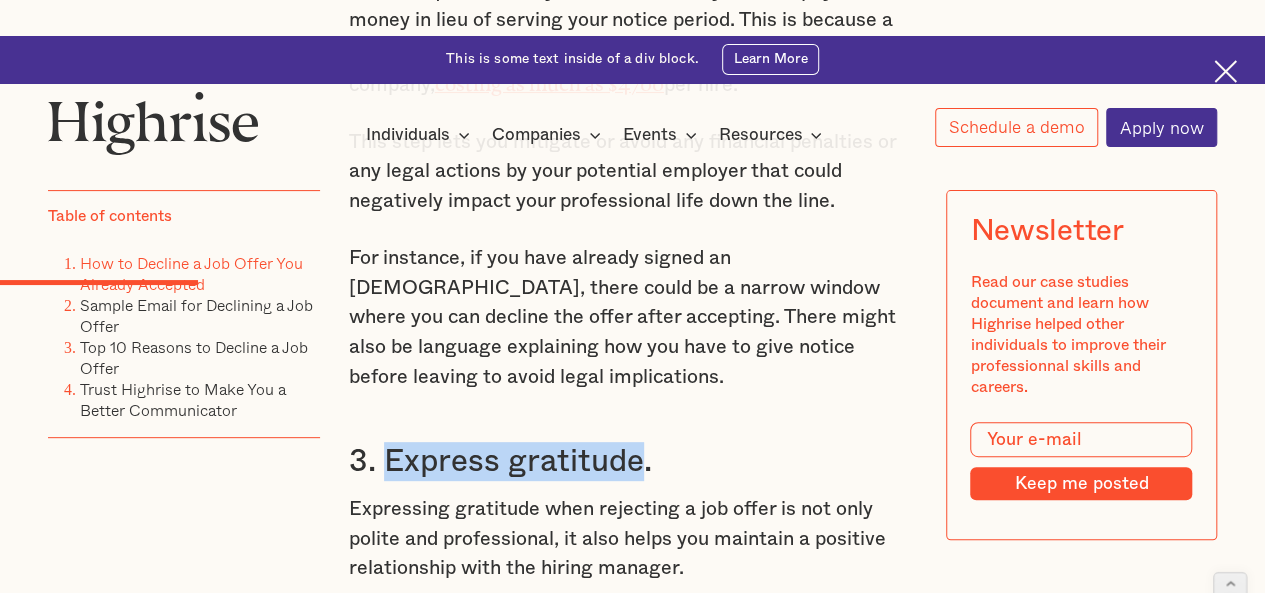 drag, startPoint x: 431, startPoint y: 405, endPoint x: 538, endPoint y: 403, distance: 107.01869 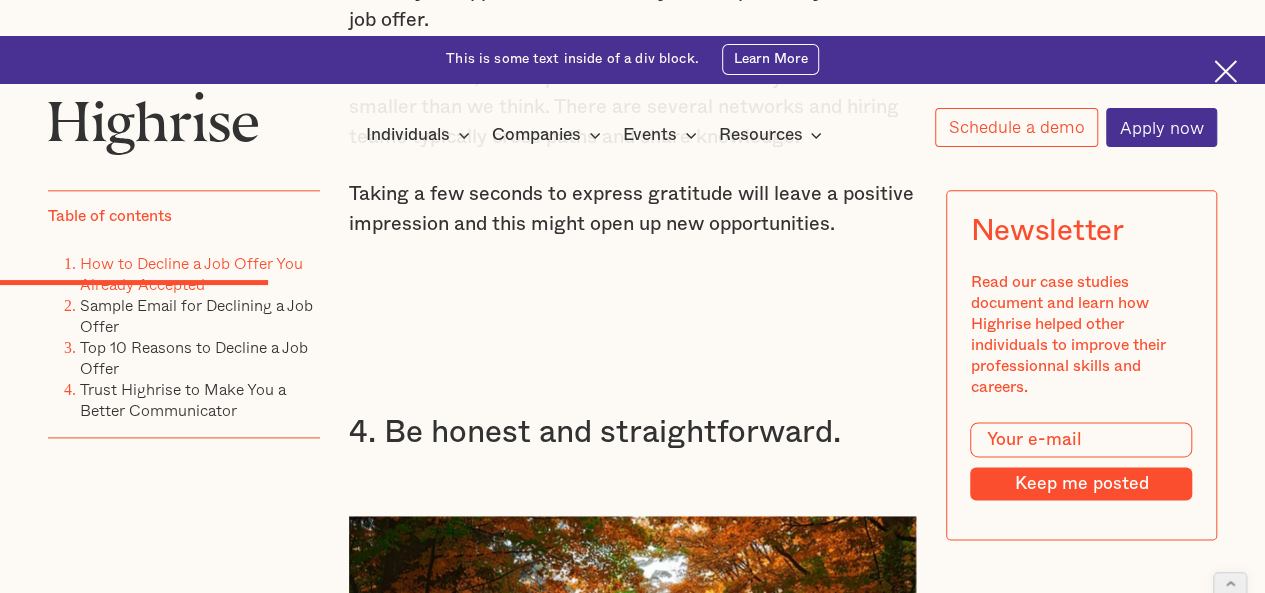 scroll, scrollTop: 4884, scrollLeft: 0, axis: vertical 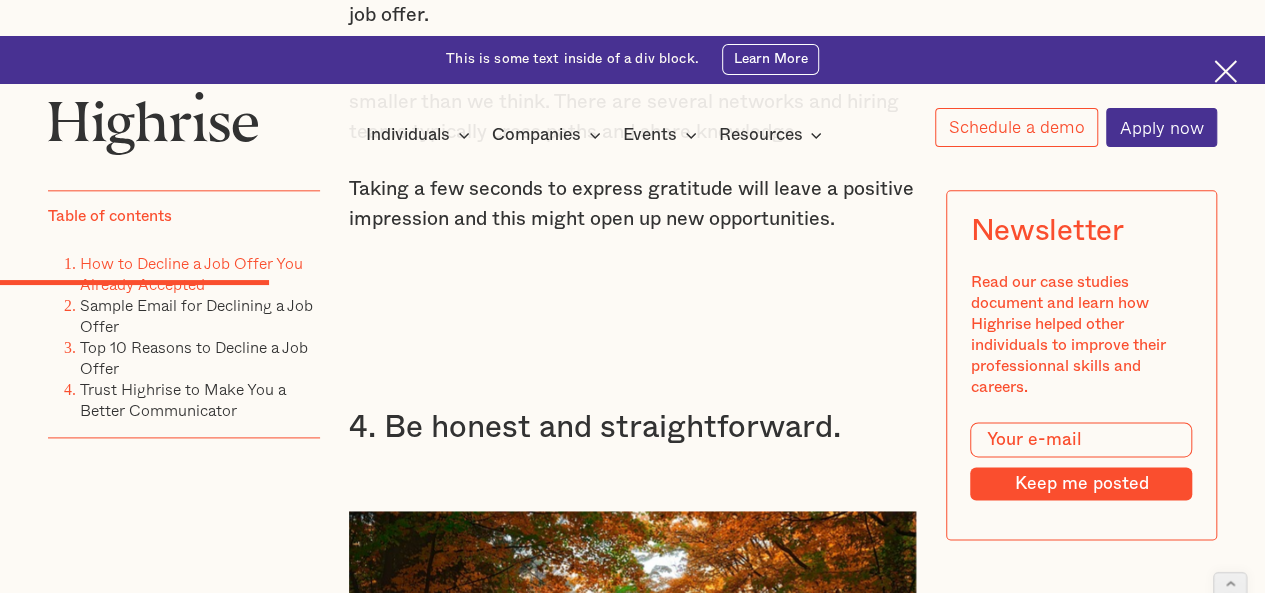 click on "4. Be honest and straightforward." at bounding box center (633, 427) 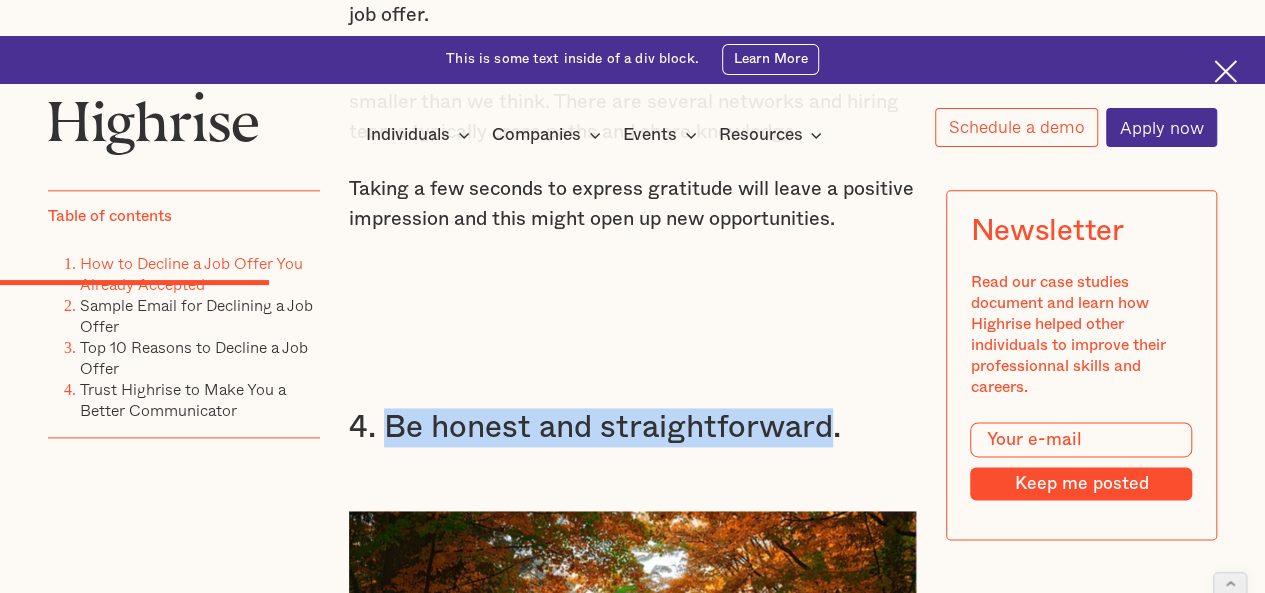 drag, startPoint x: 557, startPoint y: 363, endPoint x: 746, endPoint y: 368, distance: 189.06613 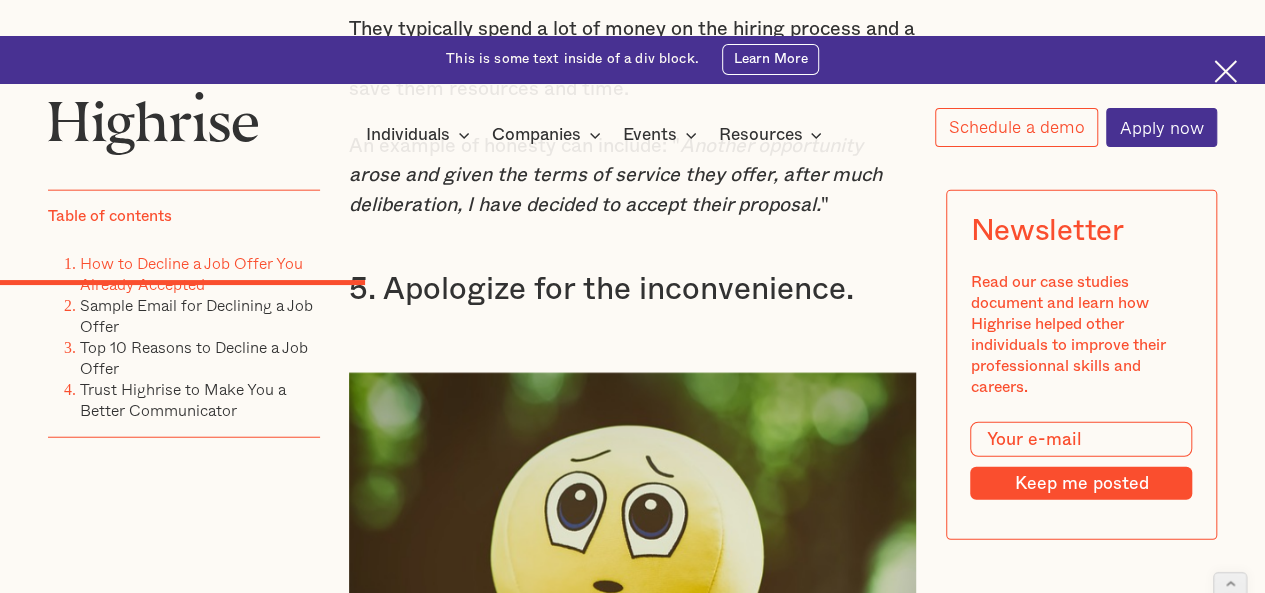 scroll, scrollTop: 6123, scrollLeft: 0, axis: vertical 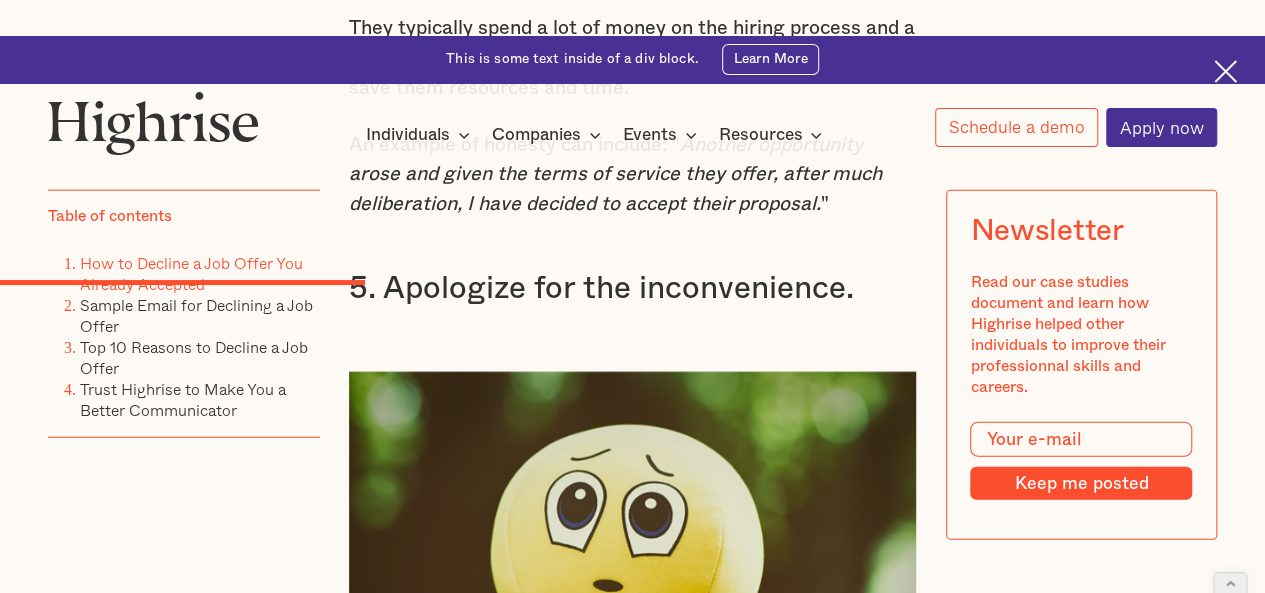 click on "5. Apologize for the inconvenience." at bounding box center [633, 288] 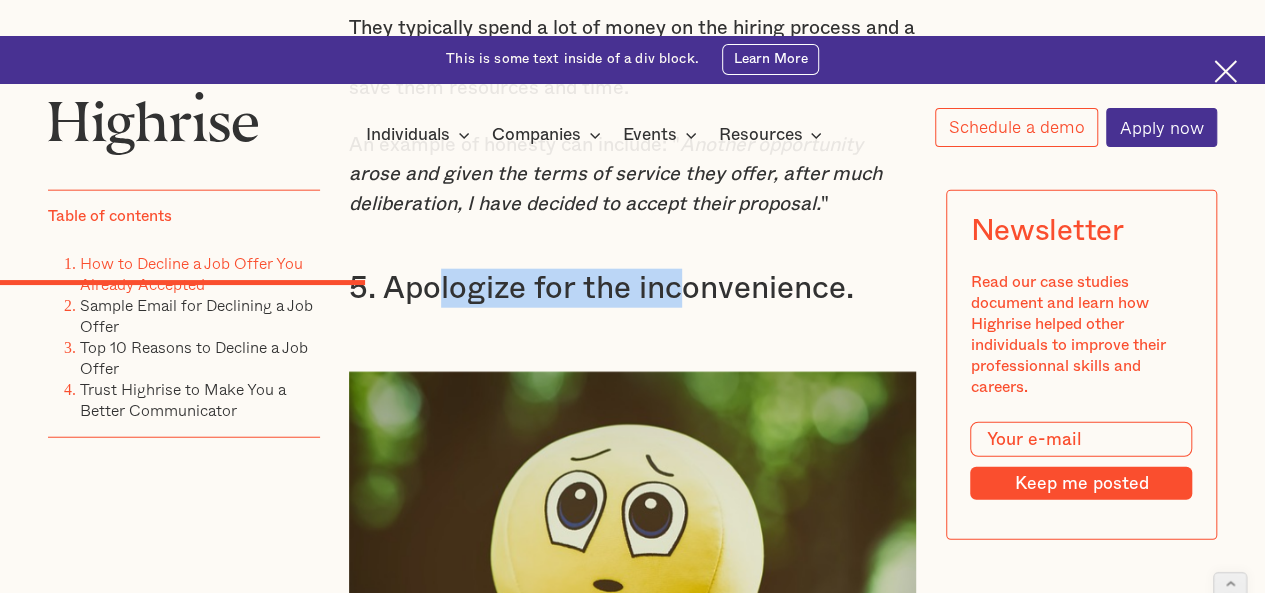 drag, startPoint x: 476, startPoint y: 235, endPoint x: 680, endPoint y: 250, distance: 204.55072 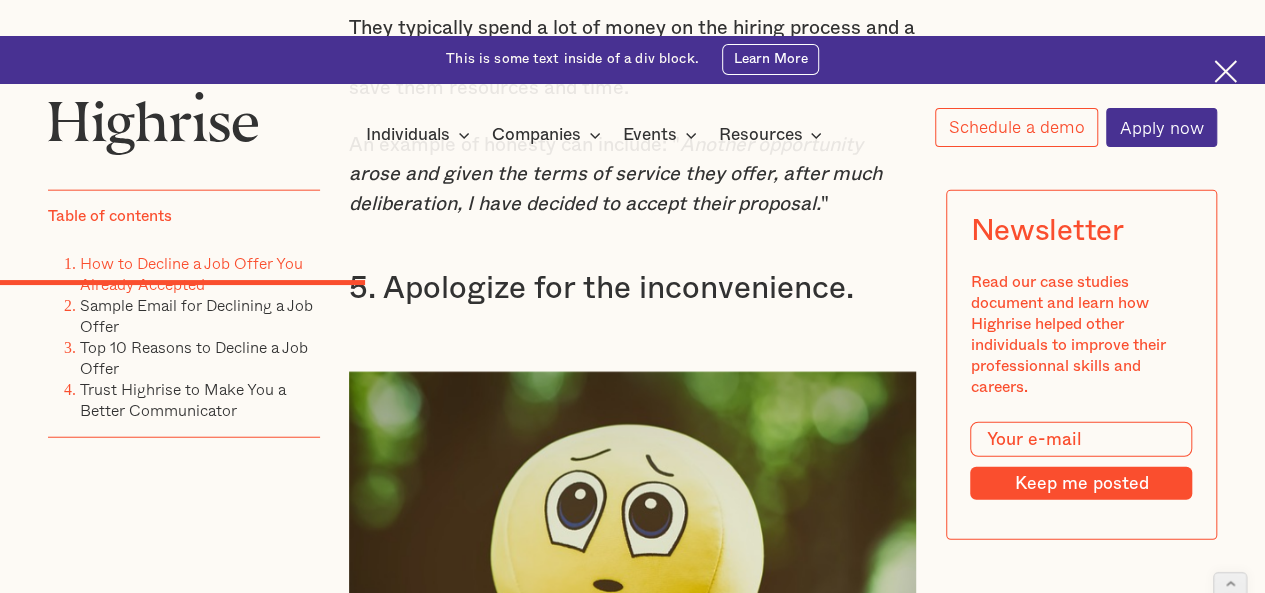 click on "5. Apologize for the inconvenience." at bounding box center (633, 288) 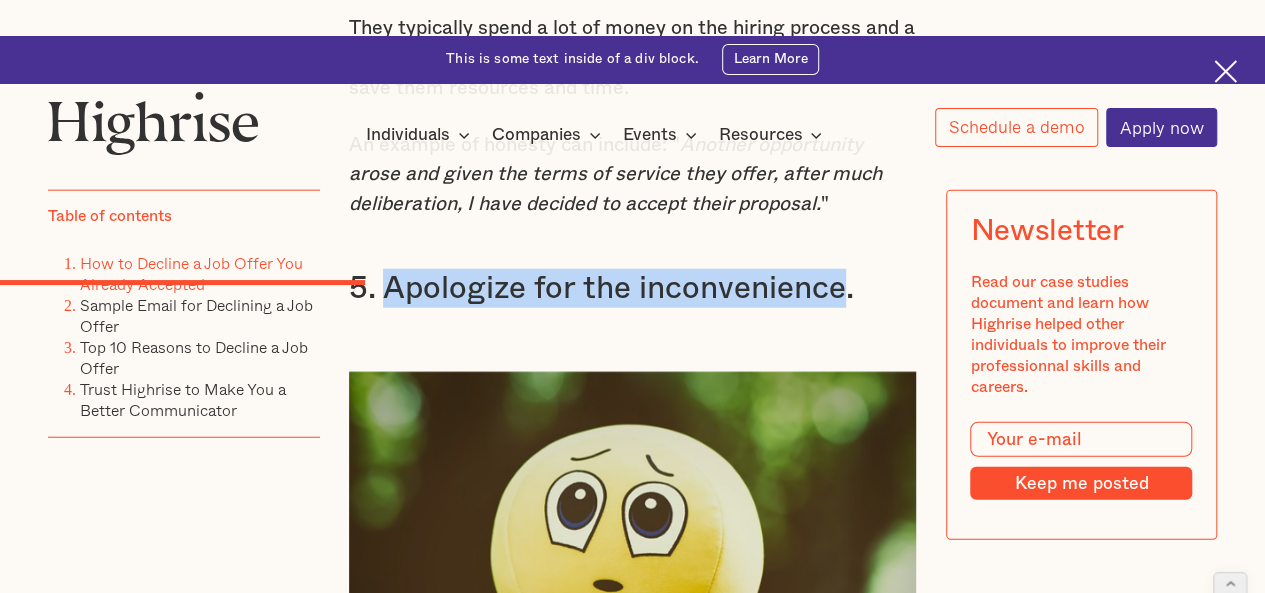 drag, startPoint x: 708, startPoint y: 250, endPoint x: 476, endPoint y: 231, distance: 232.77672 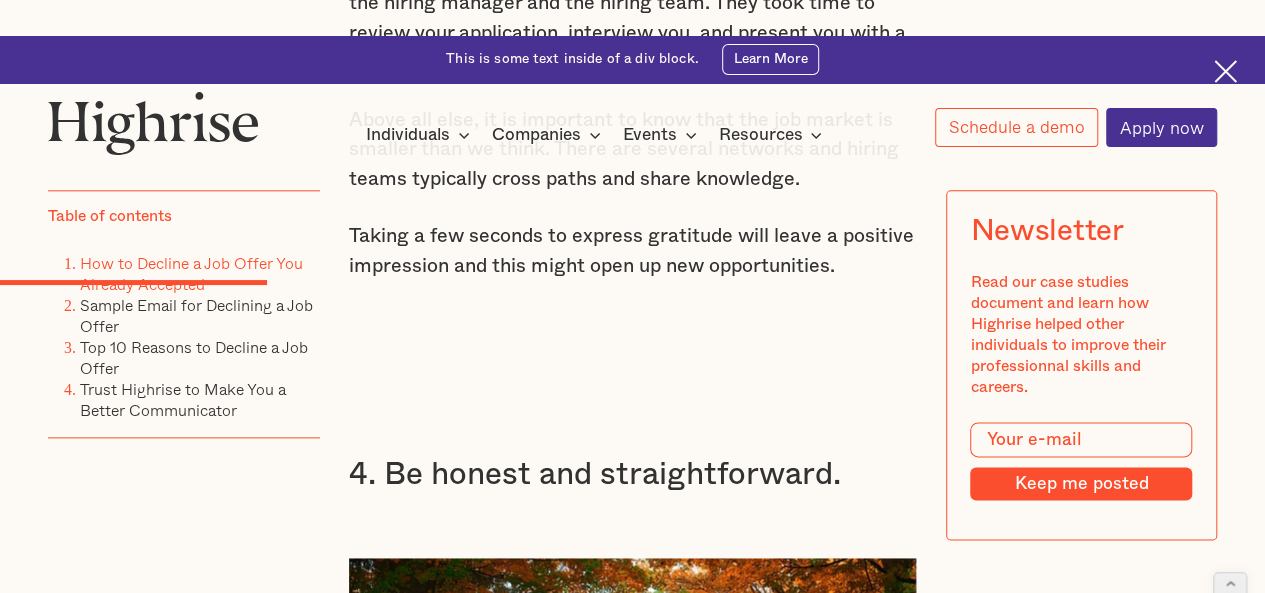 scroll, scrollTop: 4836, scrollLeft: 0, axis: vertical 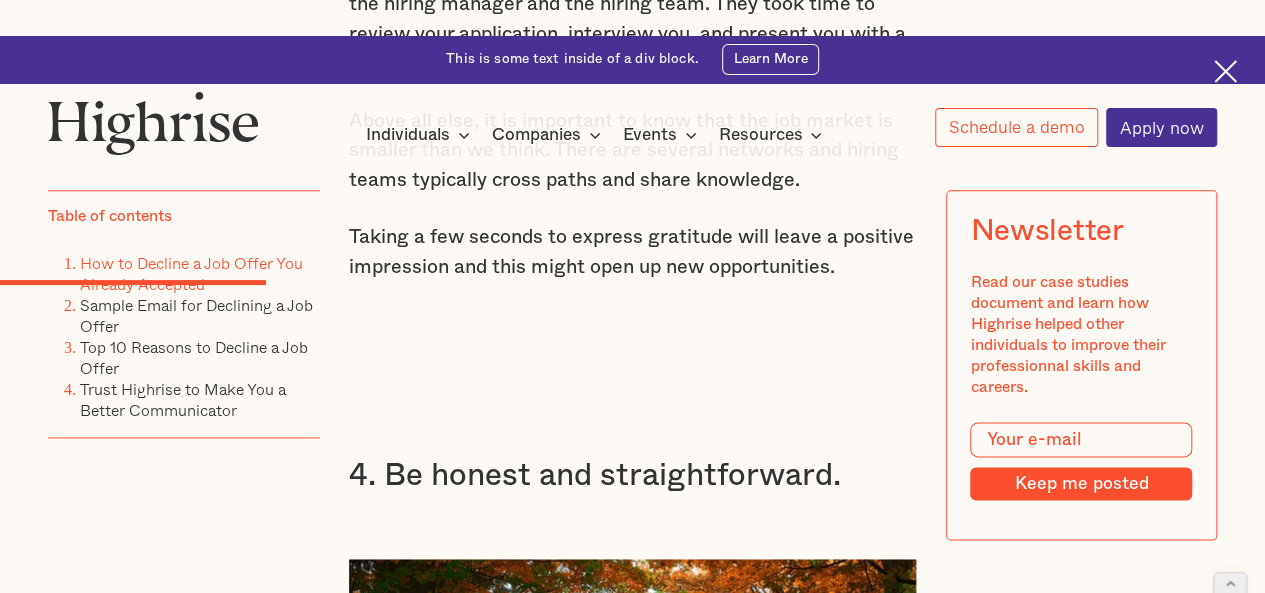 click on "4. Be honest and straightforward." at bounding box center [633, 475] 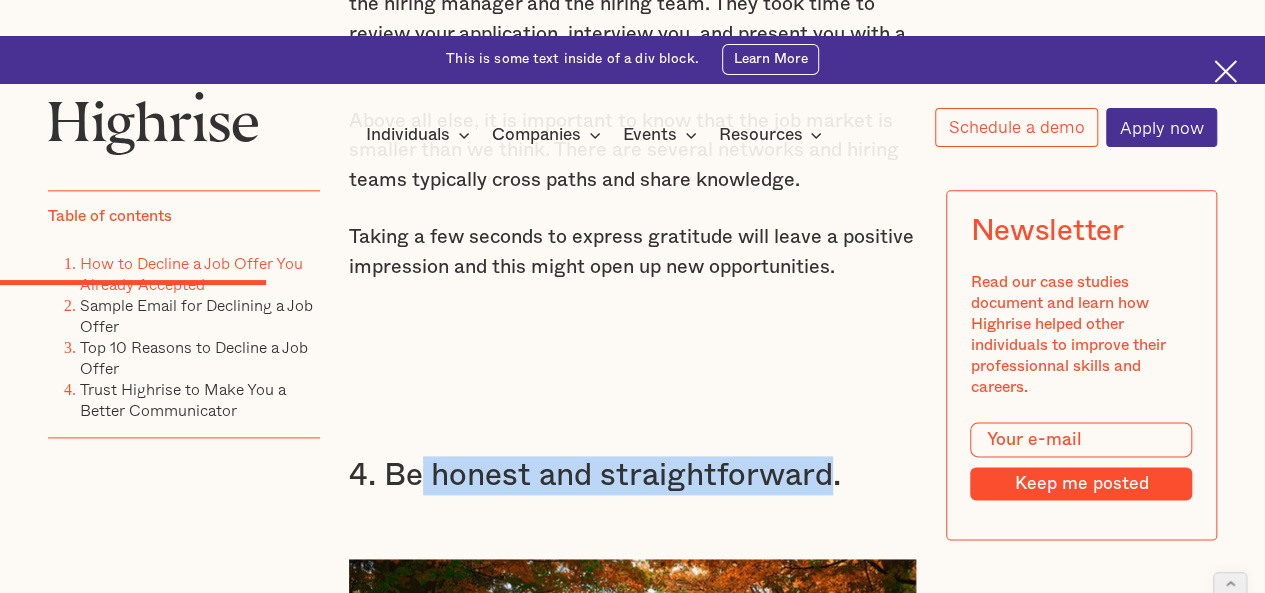 drag, startPoint x: 412, startPoint y: 421, endPoint x: 738, endPoint y: 420, distance: 326.00153 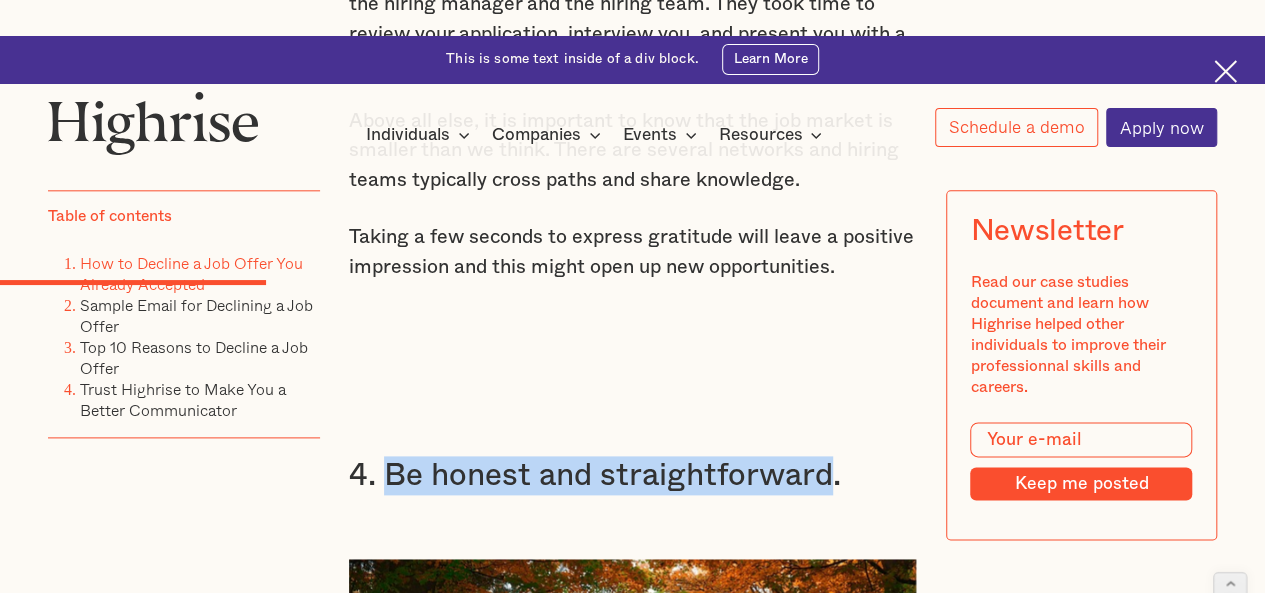 drag, startPoint x: 738, startPoint y: 420, endPoint x: 403, endPoint y: 405, distance: 335.33566 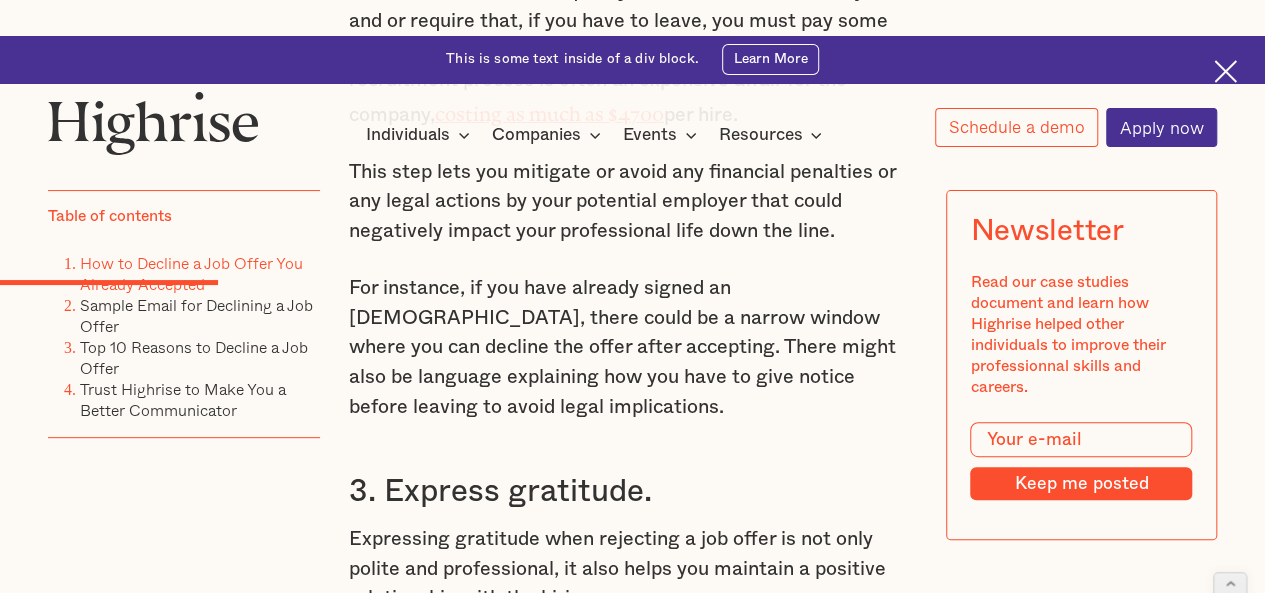 scroll, scrollTop: 3930, scrollLeft: 0, axis: vertical 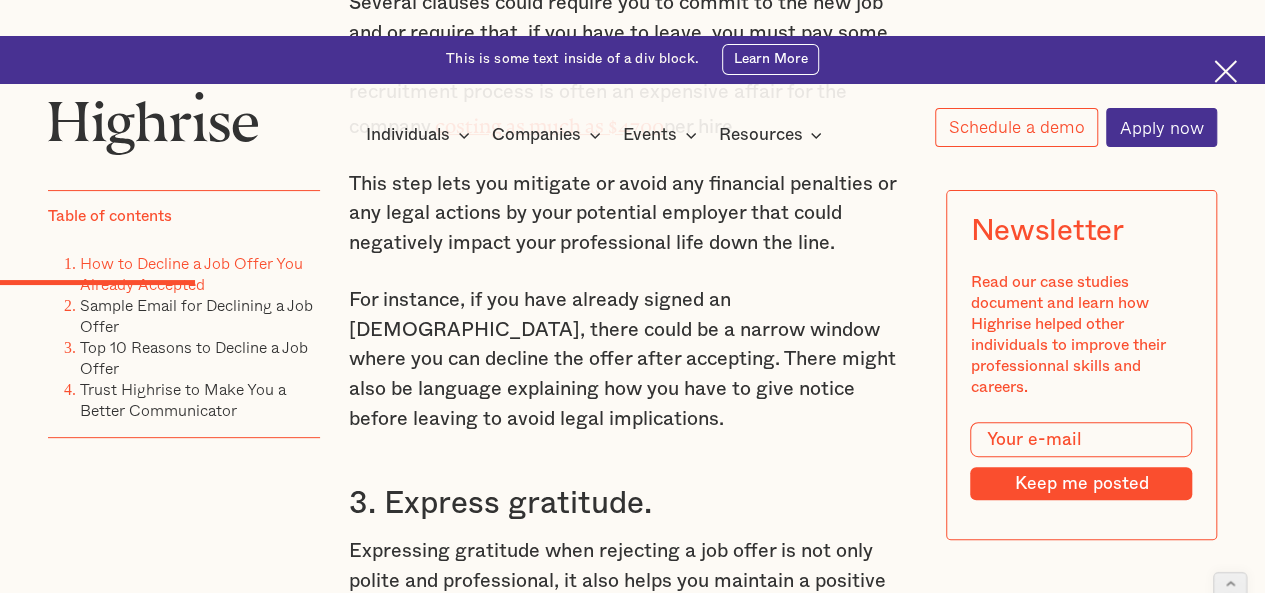 click on "3. Express gratitude." at bounding box center [633, 503] 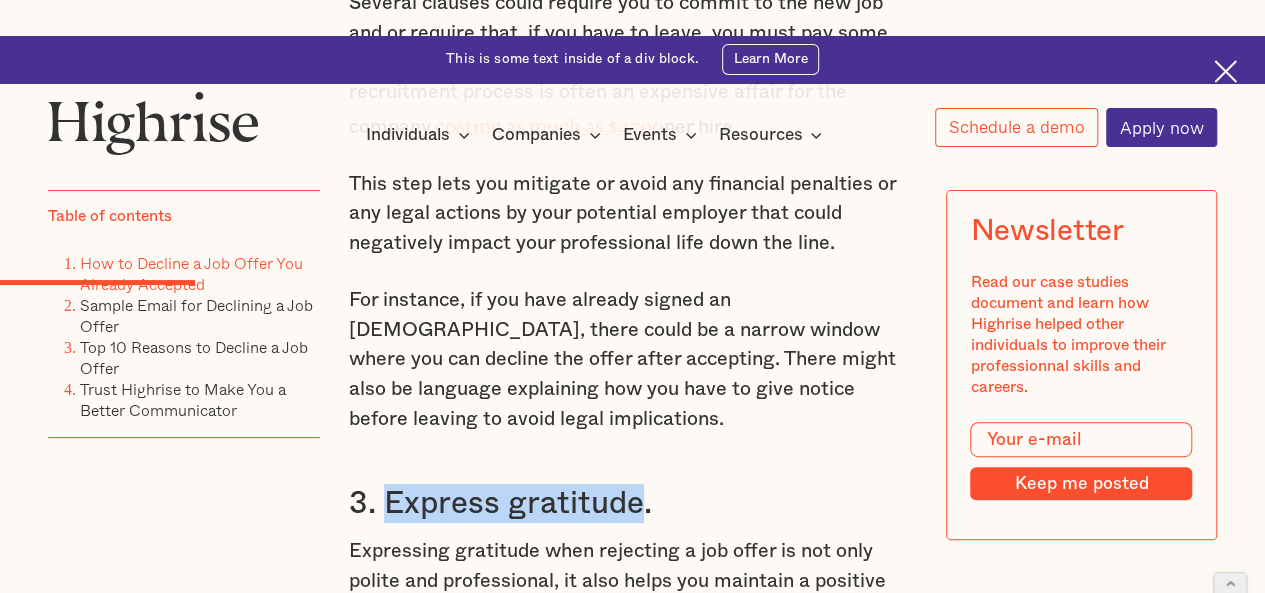 drag, startPoint x: 456, startPoint y: 451, endPoint x: 540, endPoint y: 451, distance: 84 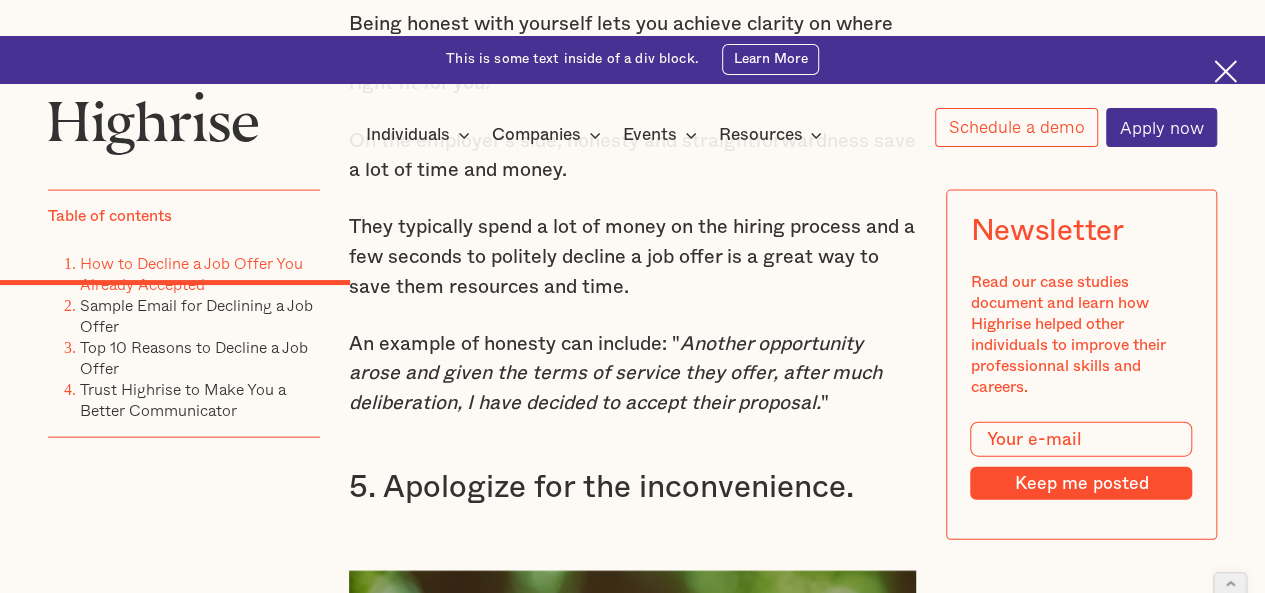 scroll, scrollTop: 5925, scrollLeft: 0, axis: vertical 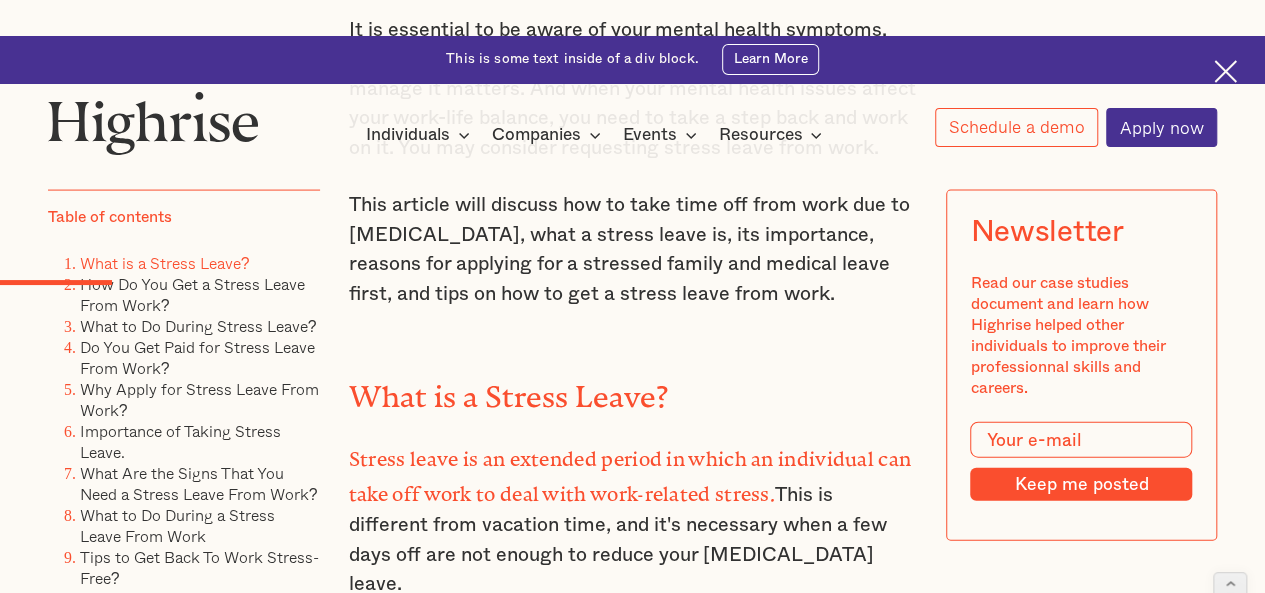 click on "What is a Stress Leave?" at bounding box center (633, 390) 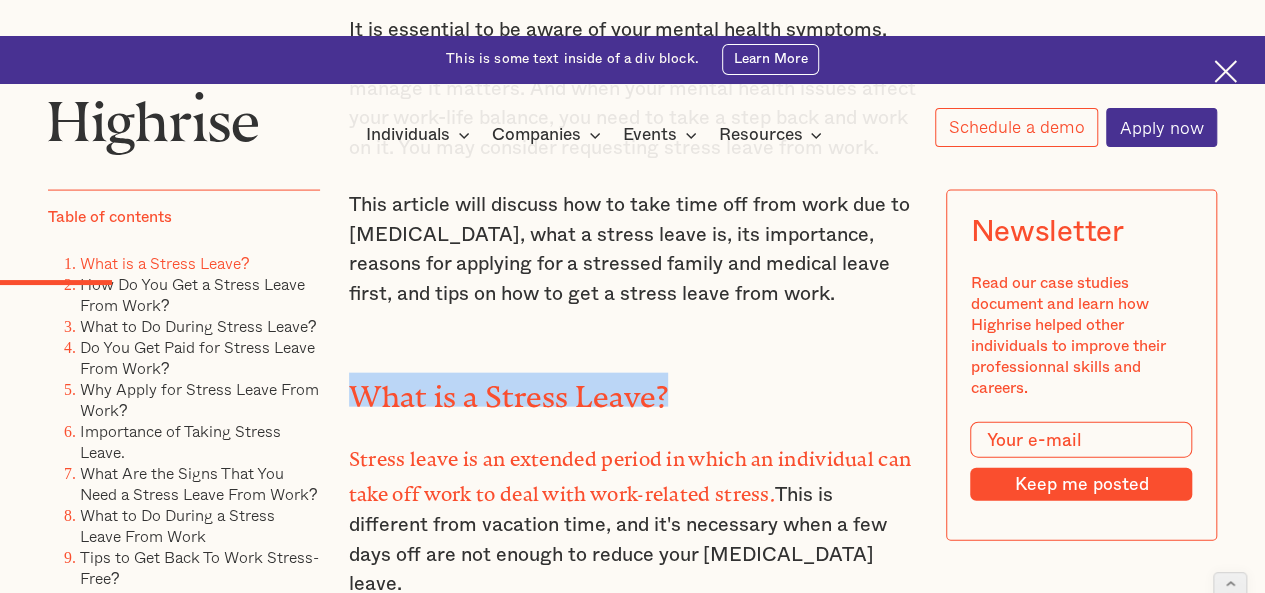 drag, startPoint x: 378, startPoint y: 272, endPoint x: 652, endPoint y: 249, distance: 274.96362 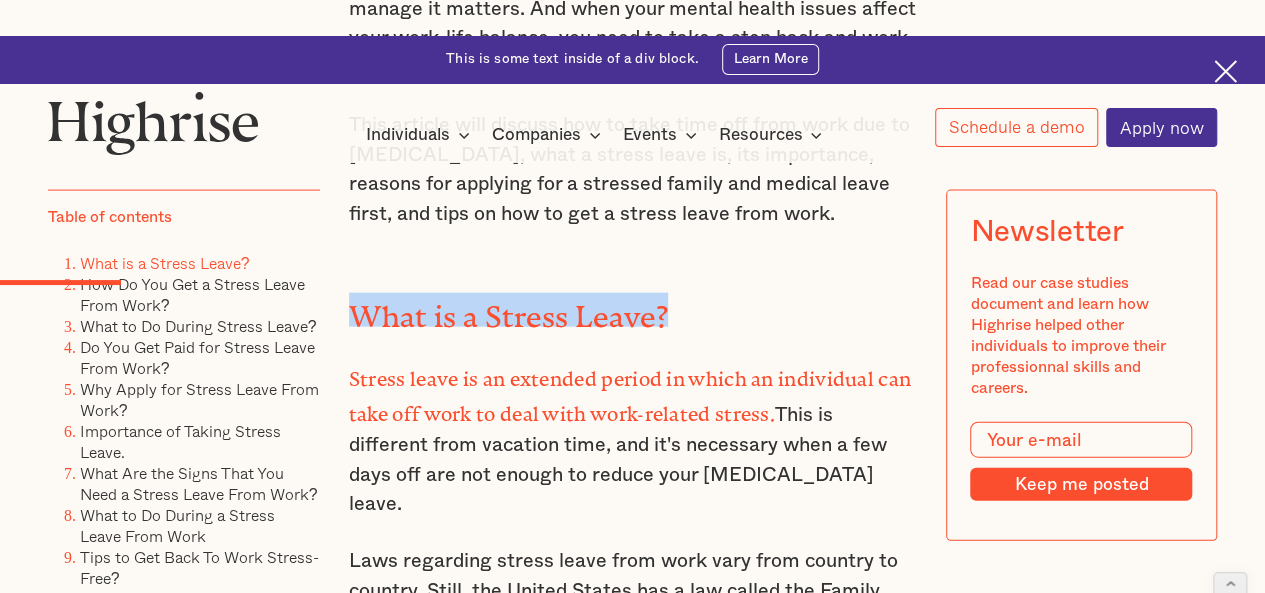 scroll, scrollTop: 2121, scrollLeft: 0, axis: vertical 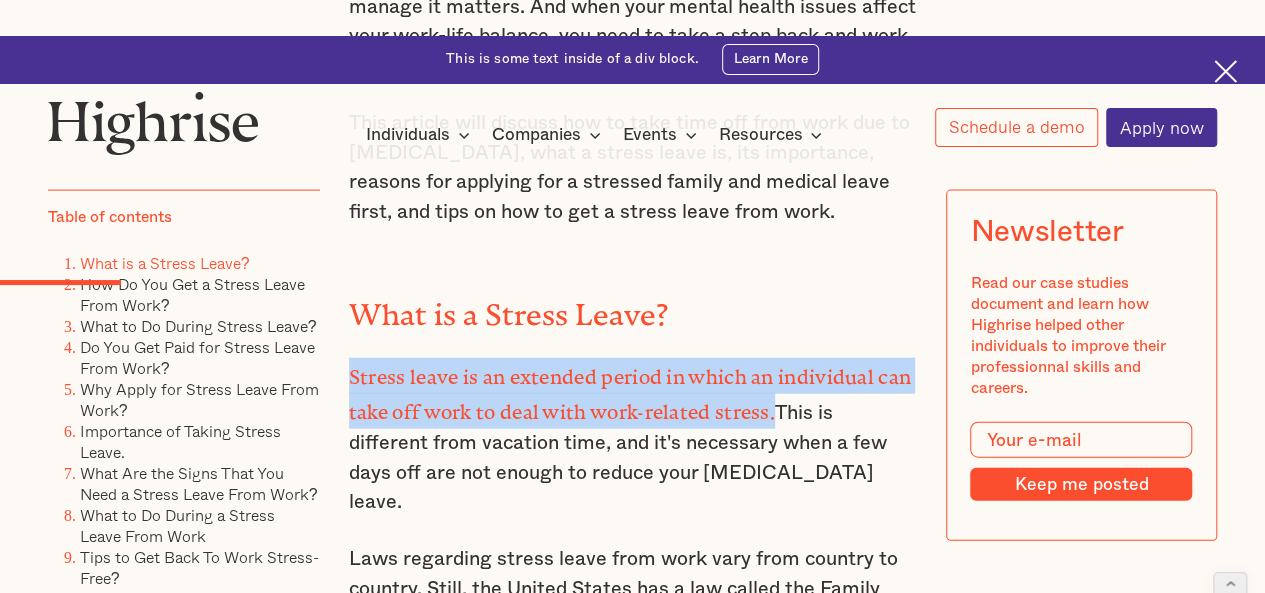 drag, startPoint x: 346, startPoint y: 253, endPoint x: 776, endPoint y: 289, distance: 431.50433 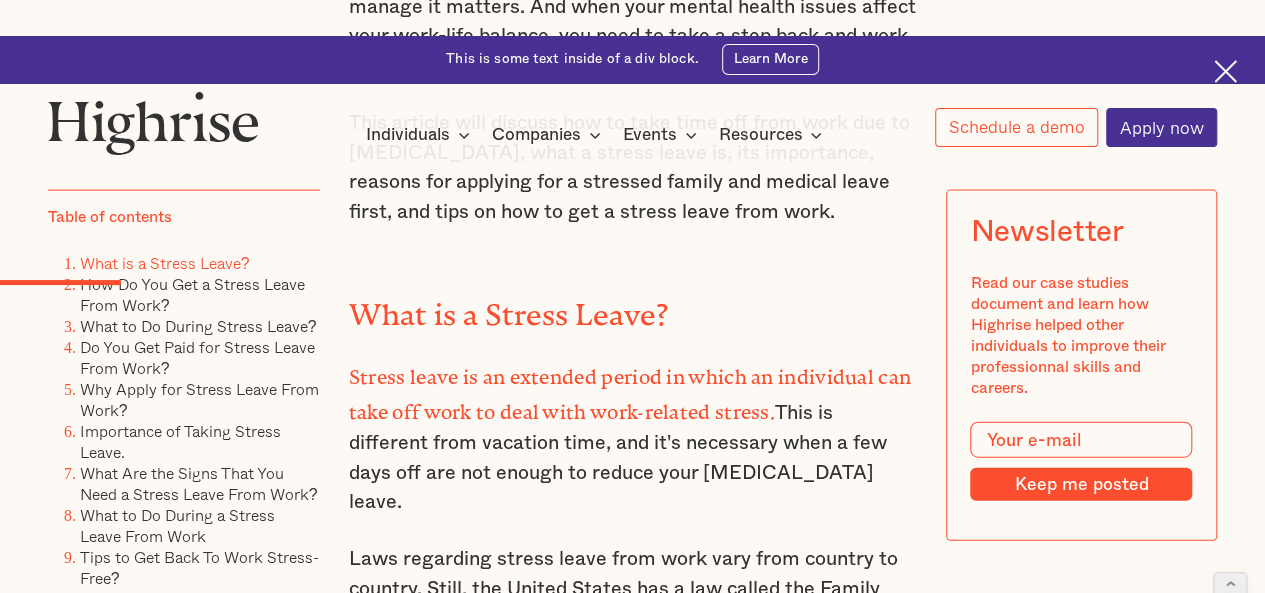click on "Stress leave is an extended period in which an individual can take off work to deal with work-related stress.  This is different from vacation time, and it's necessary when a few days off are not enough to reduce your stress and anxiety leave." at bounding box center [633, 438] 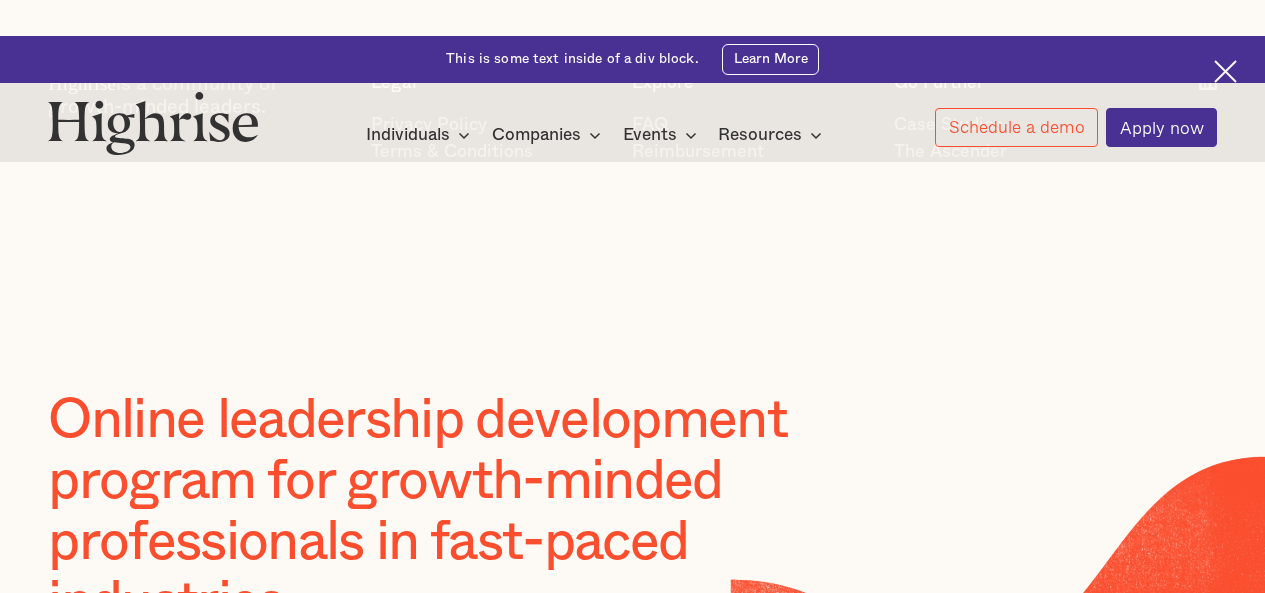 scroll, scrollTop: 0, scrollLeft: 0, axis: both 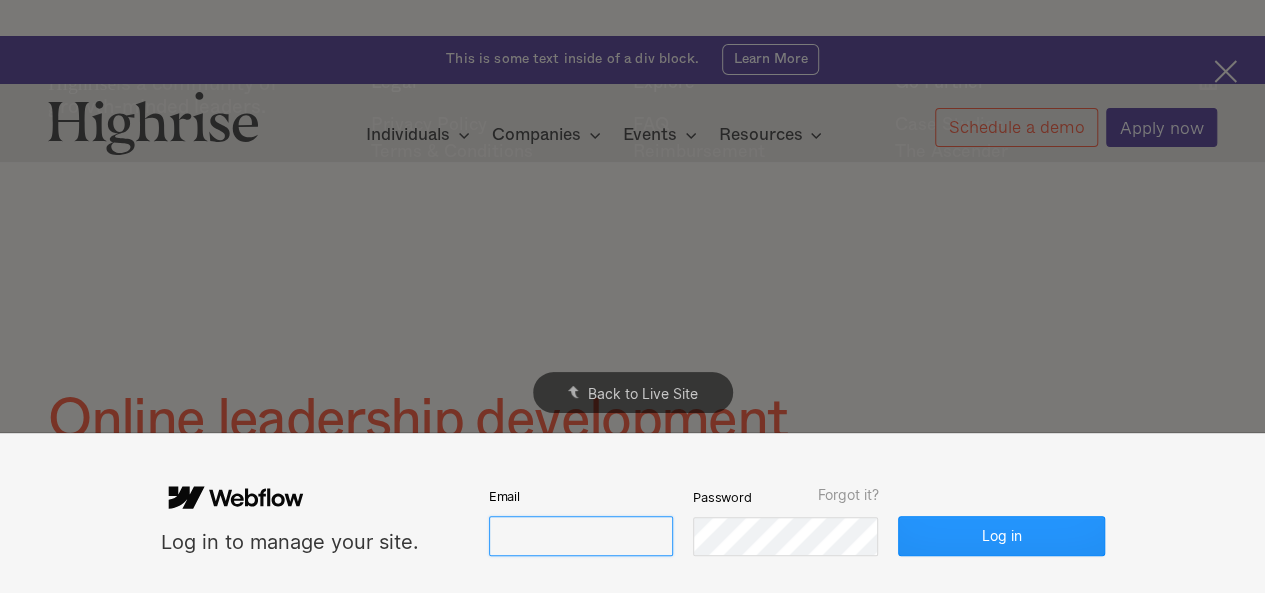 type on "[EMAIL_ADDRESS][DOMAIN_NAME]" 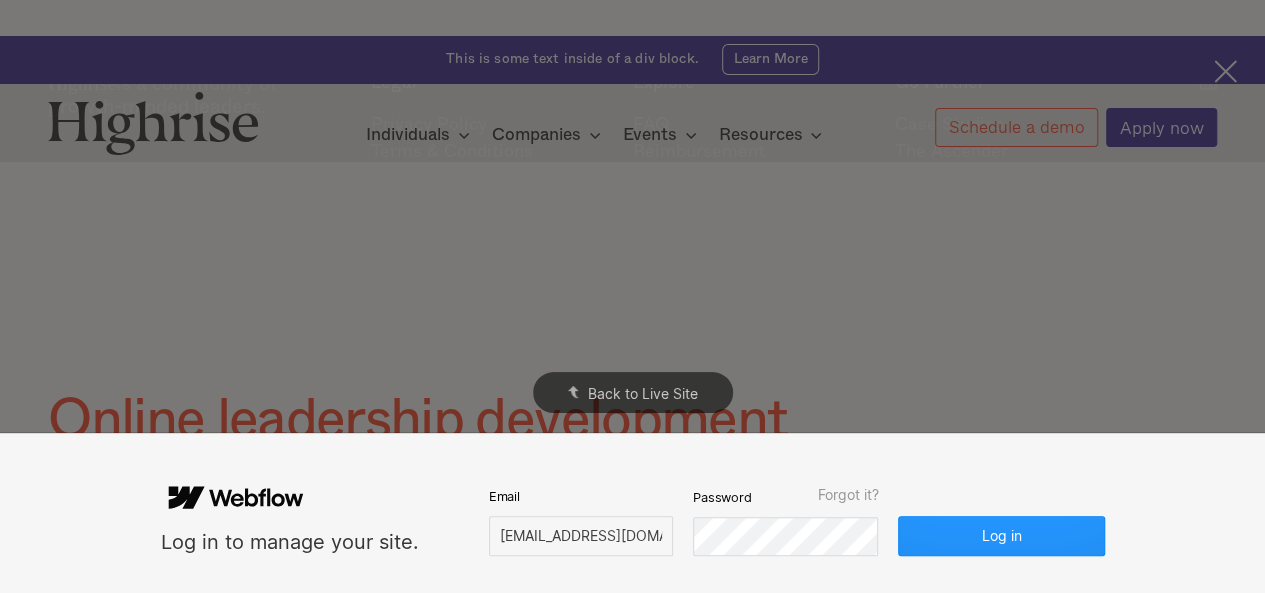 click on "Log in to manage your site. Email [EMAIL_ADDRESS][DOMAIN_NAME] Password Forgot it? Log in" at bounding box center [633, 513] 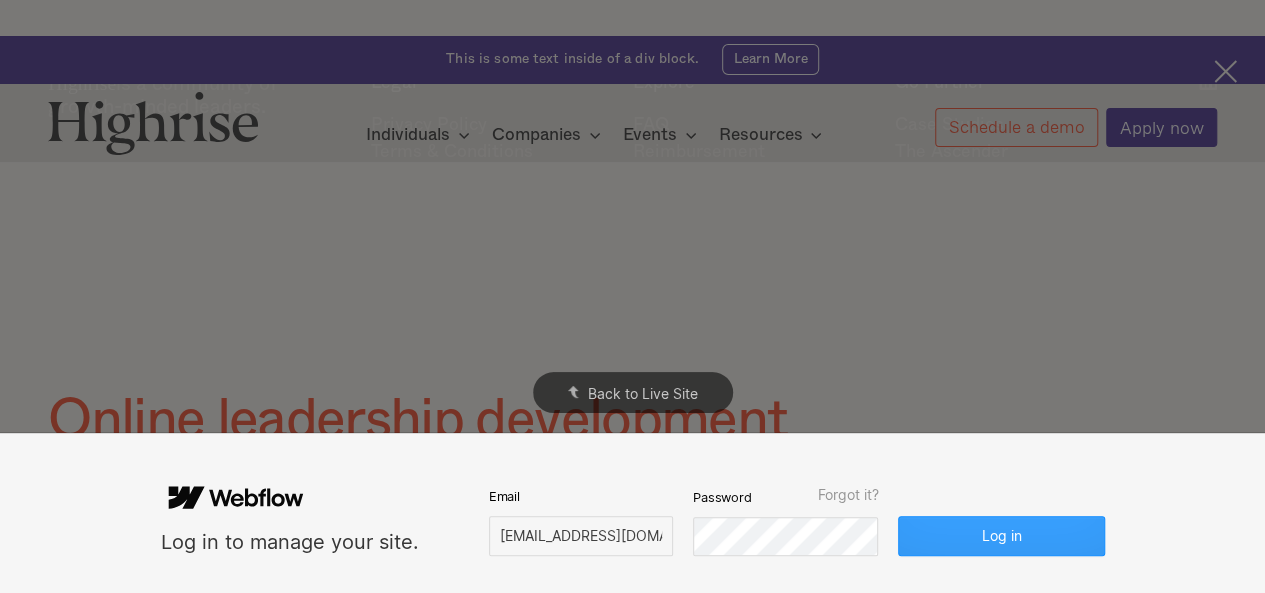 click on "Log in" at bounding box center (1001, 536) 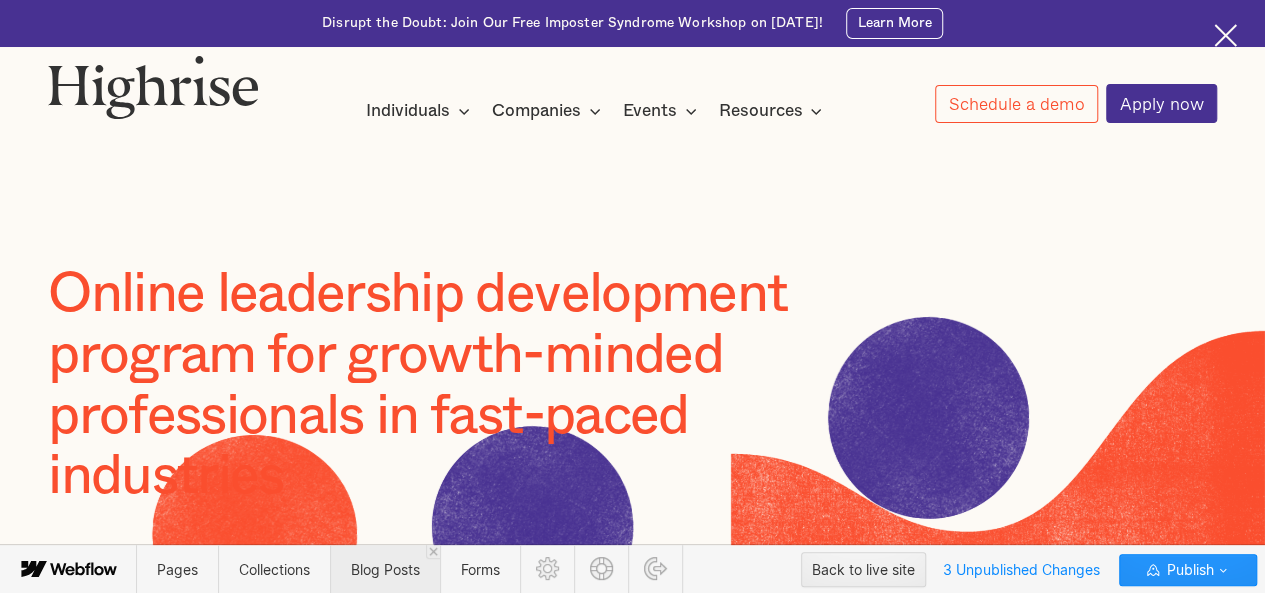 click on "Blog Posts" at bounding box center [385, 569] 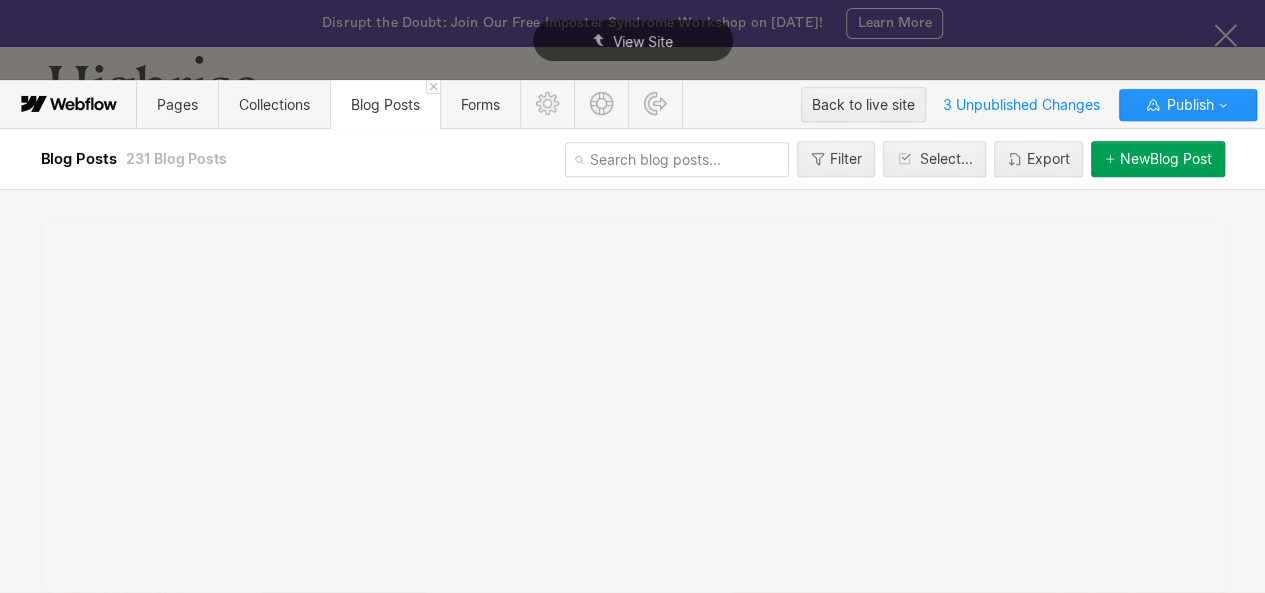 click at bounding box center [677, 159] 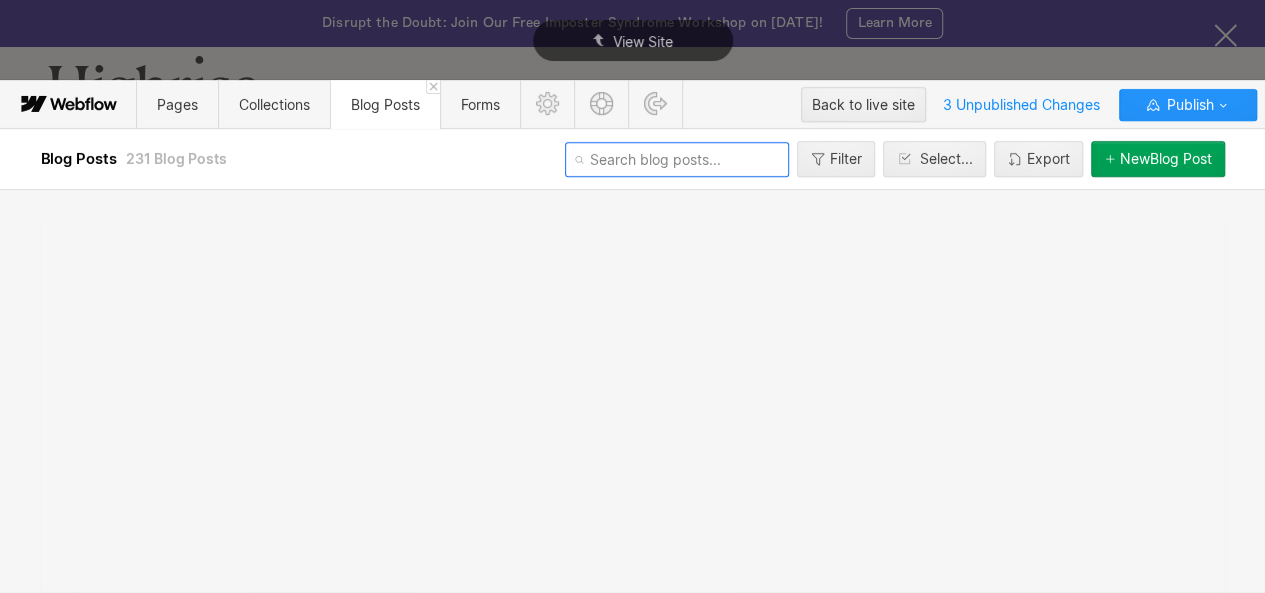 paste on "how-to-get-time-off-work-for-[MEDICAL_DATA]" 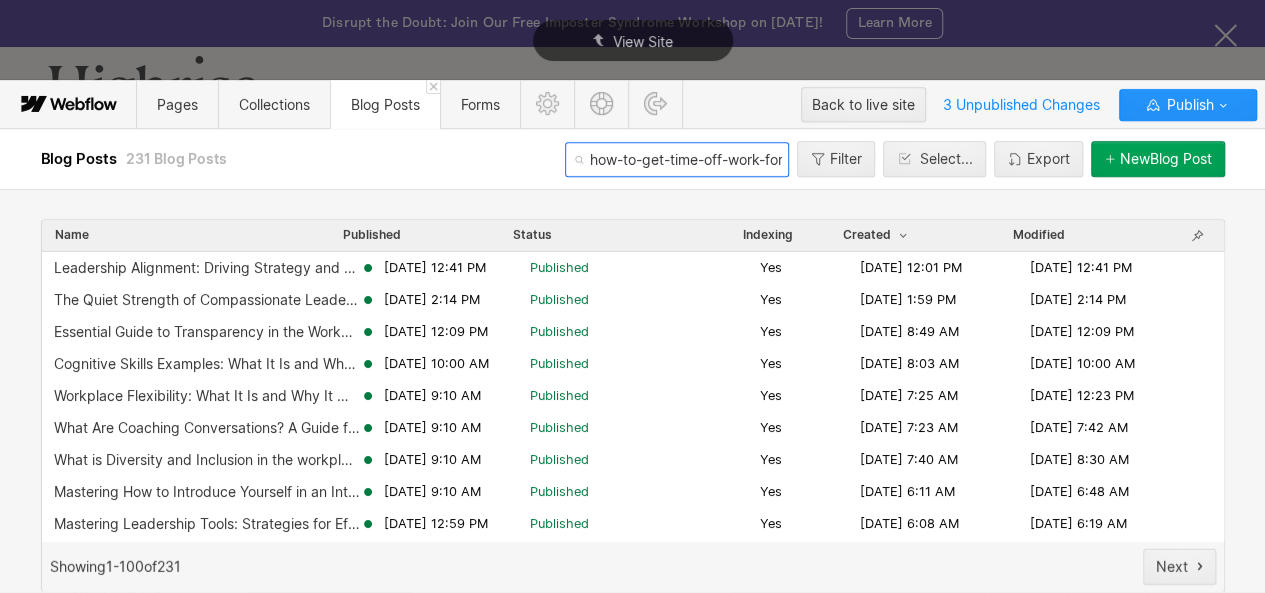 scroll, scrollTop: 0, scrollLeft: 137, axis: horizontal 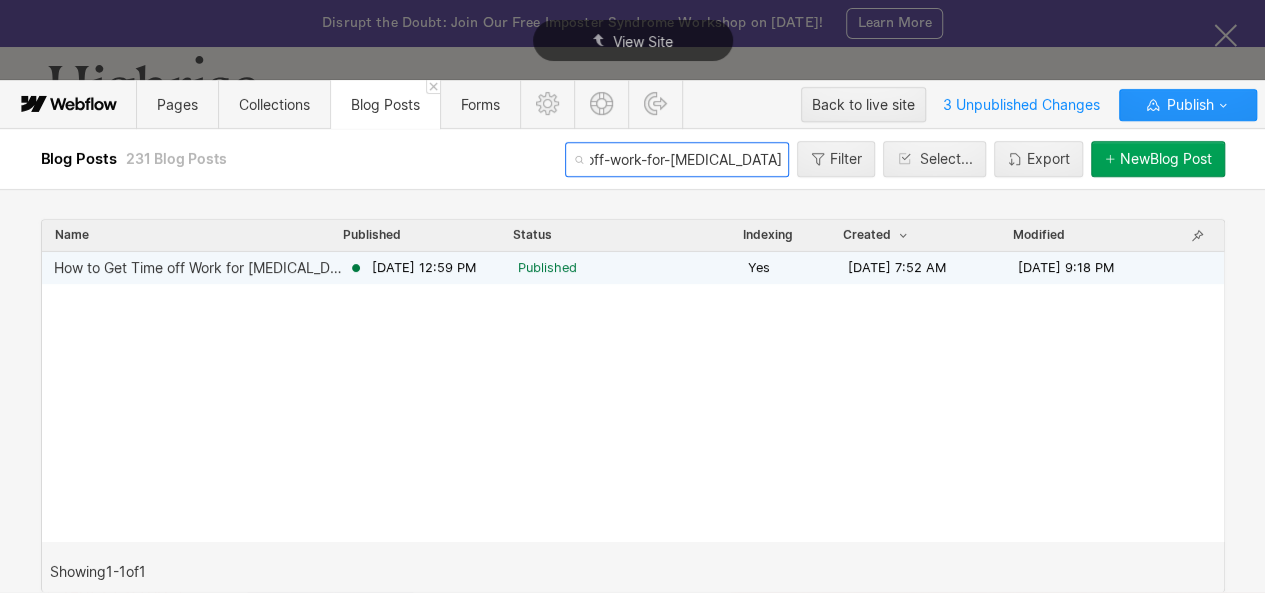 type on "how-to-get-time-off-work-for-[MEDICAL_DATA]" 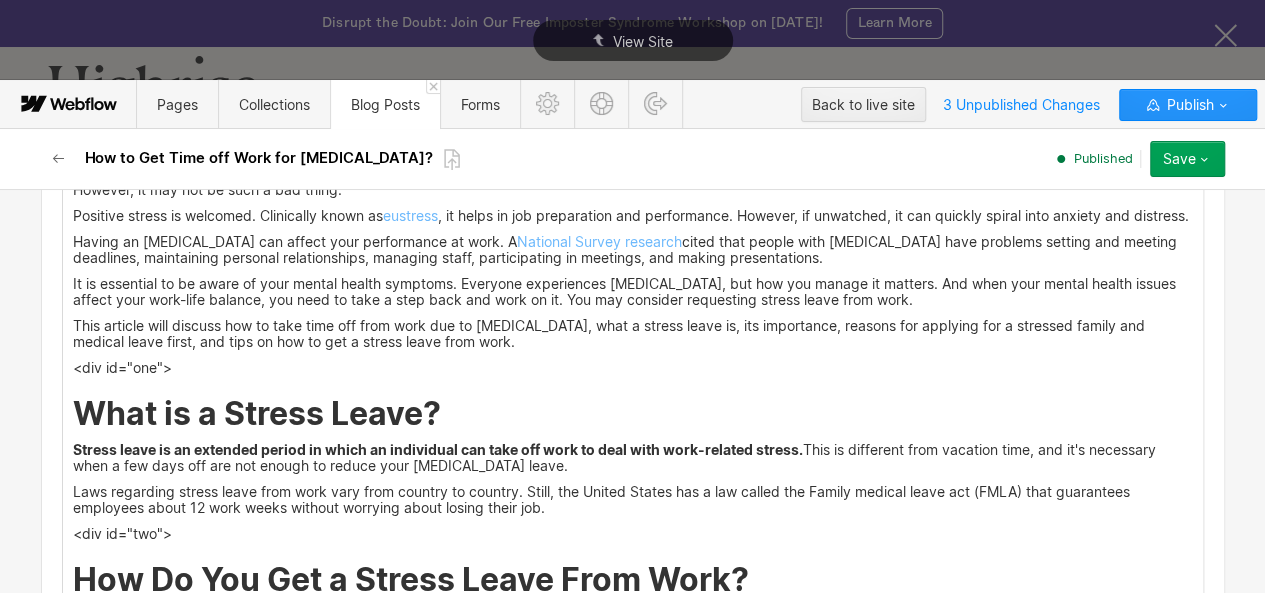 click on "What is a Stress Leave?" at bounding box center [633, 413] 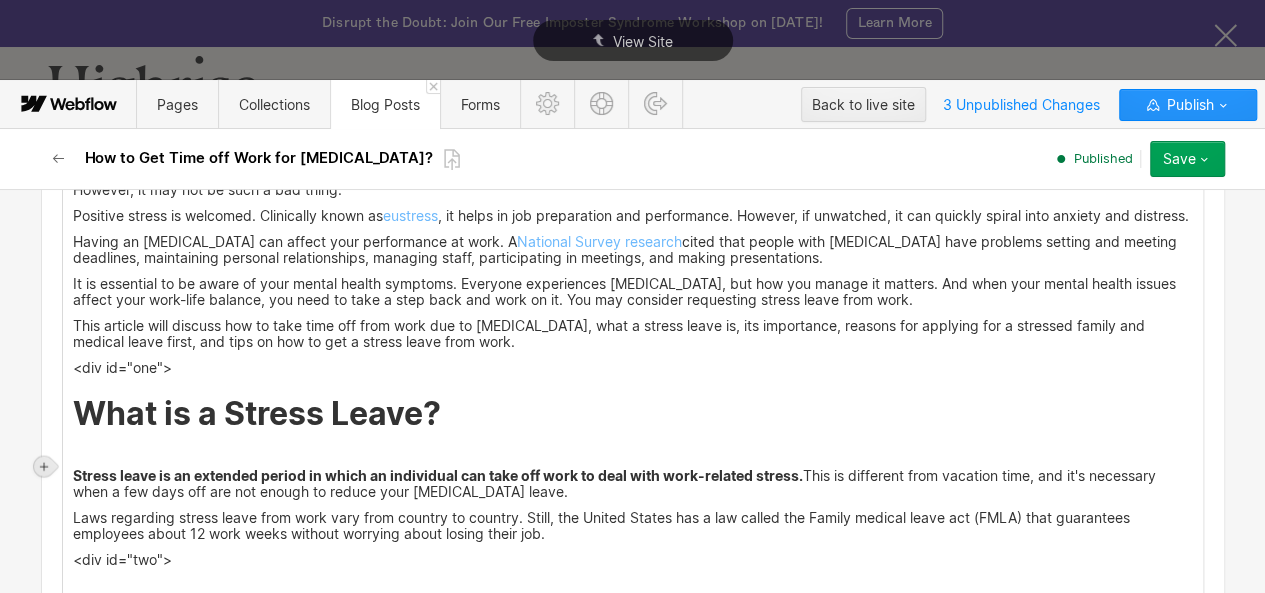 click 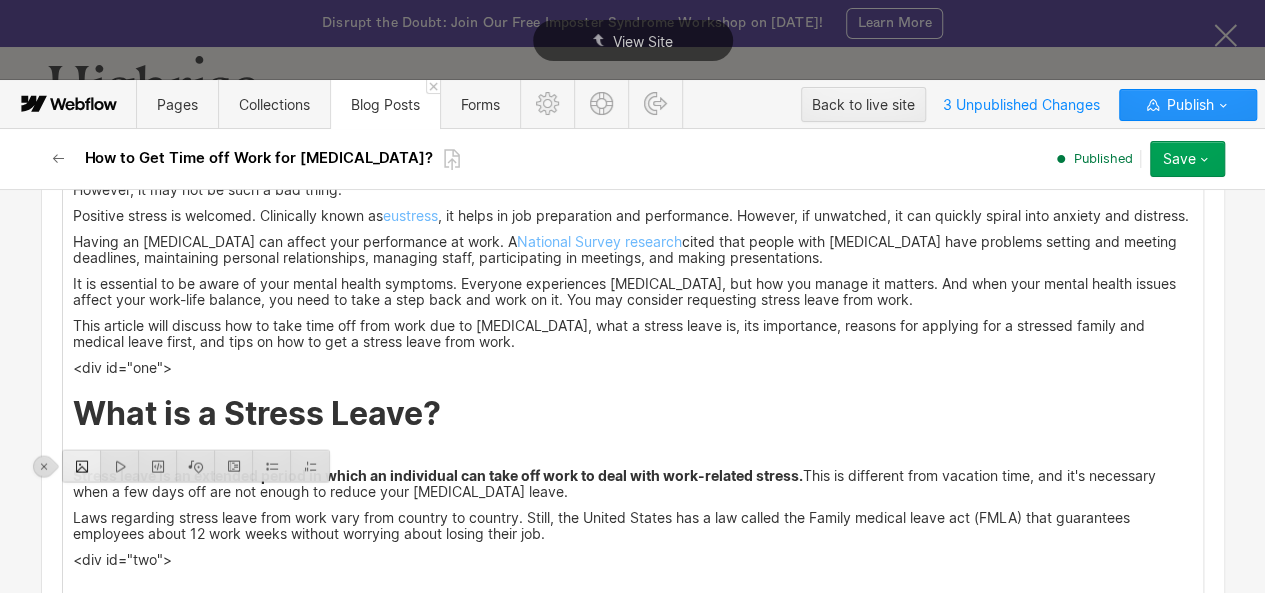 click at bounding box center [82, 465] 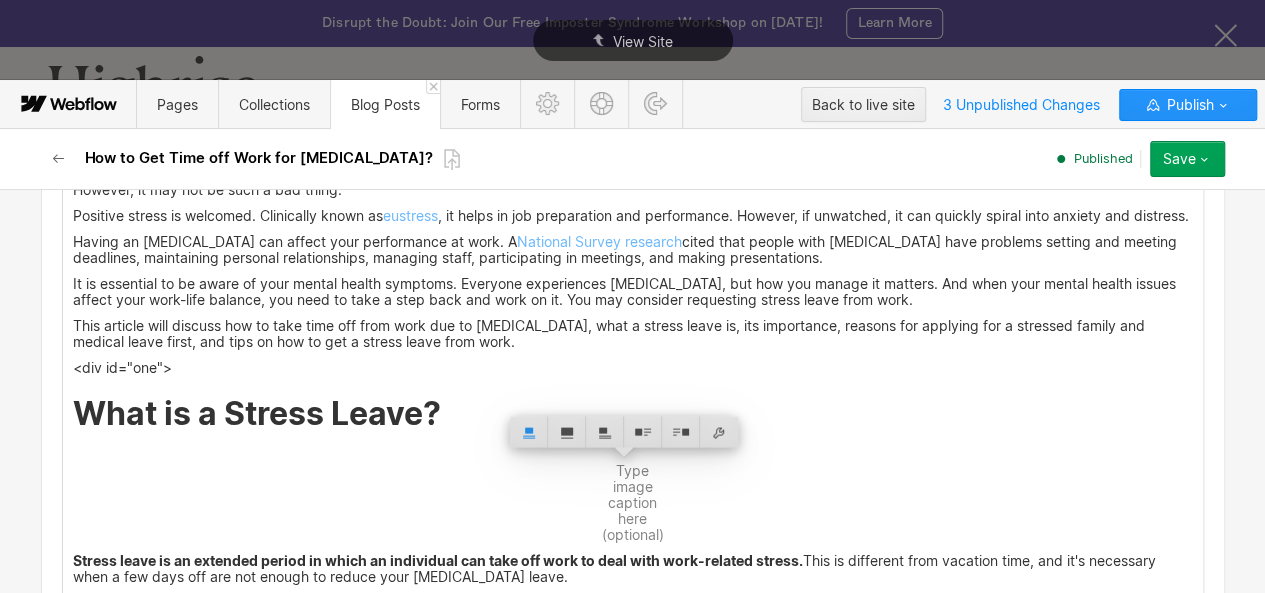 scroll, scrollTop: 2238, scrollLeft: 0, axis: vertical 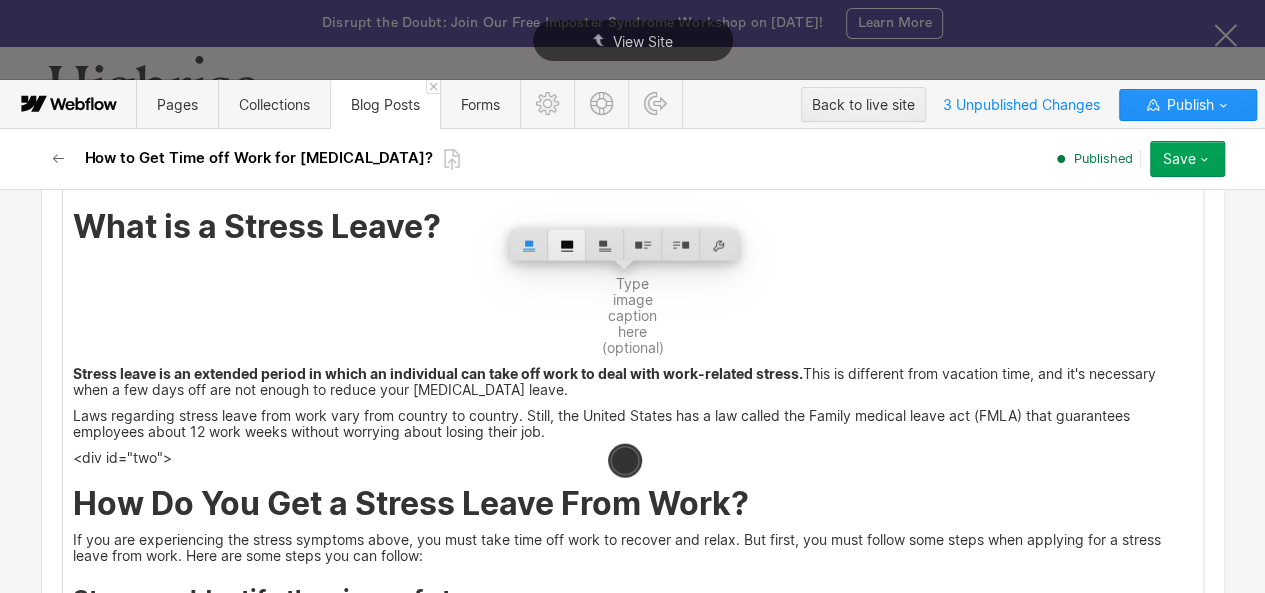 click at bounding box center [567, 245] 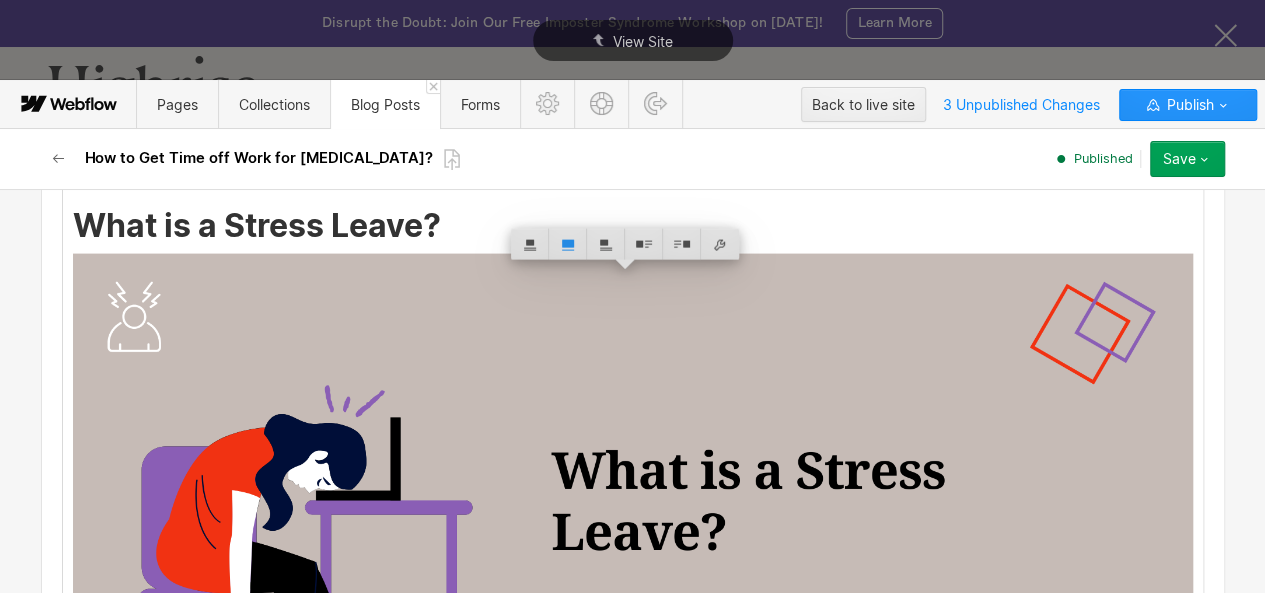 scroll, scrollTop: 2215, scrollLeft: 0, axis: vertical 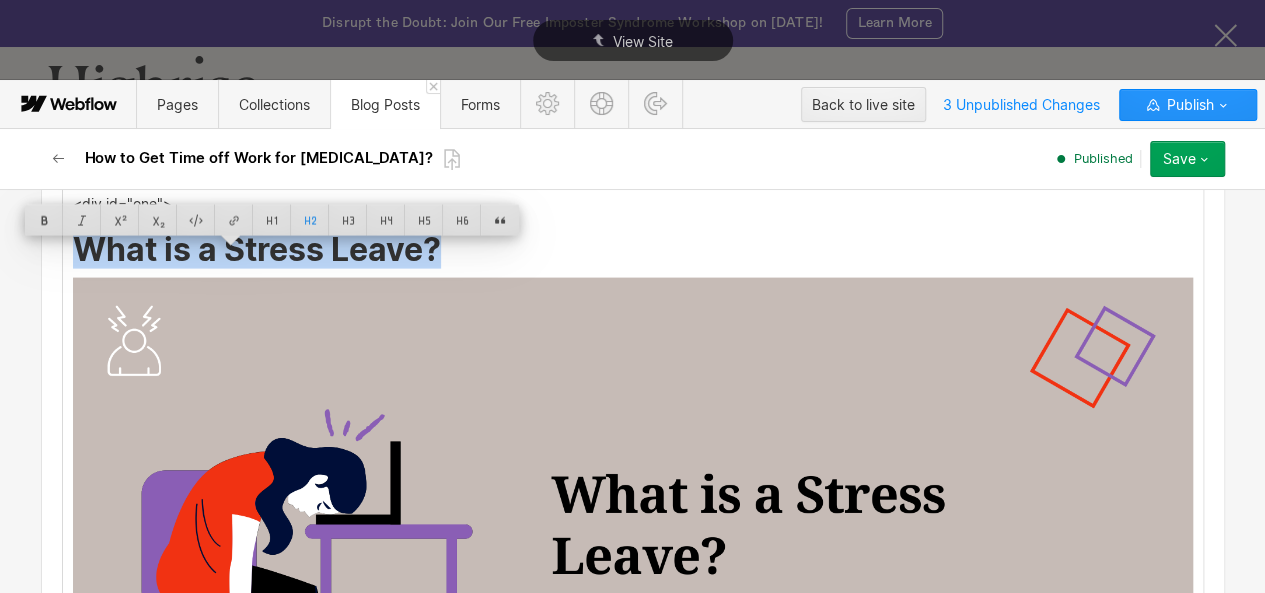 drag, startPoint x: 66, startPoint y: 257, endPoint x: 428, endPoint y: 263, distance: 362.0497 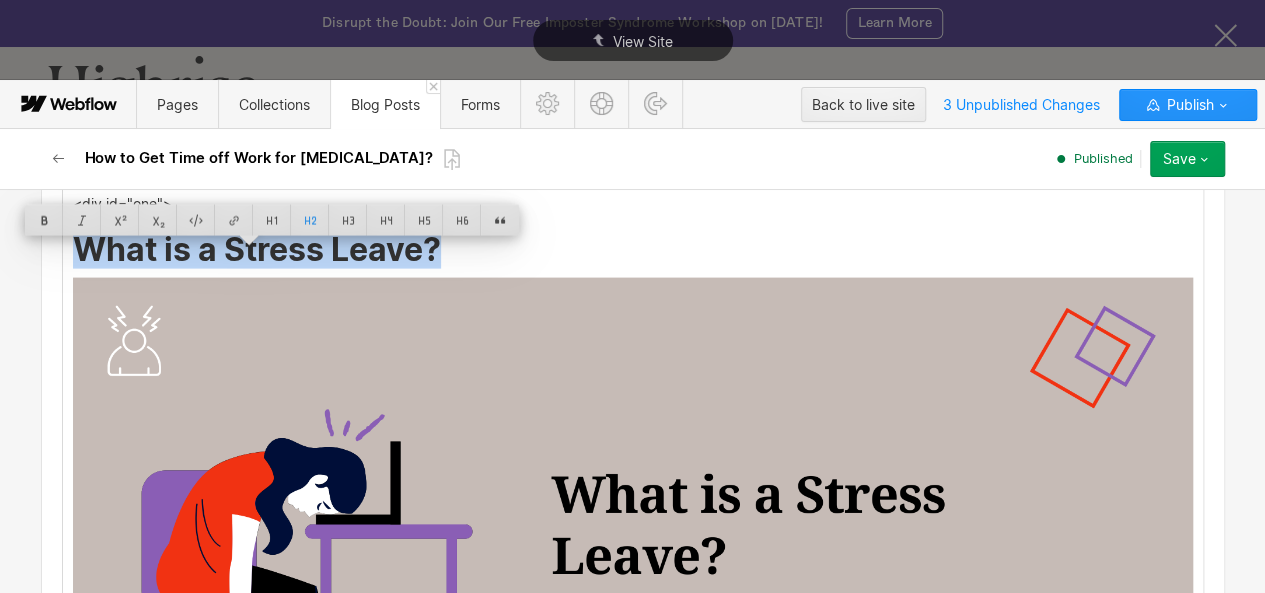 copy on "What is a Stress Leave?" 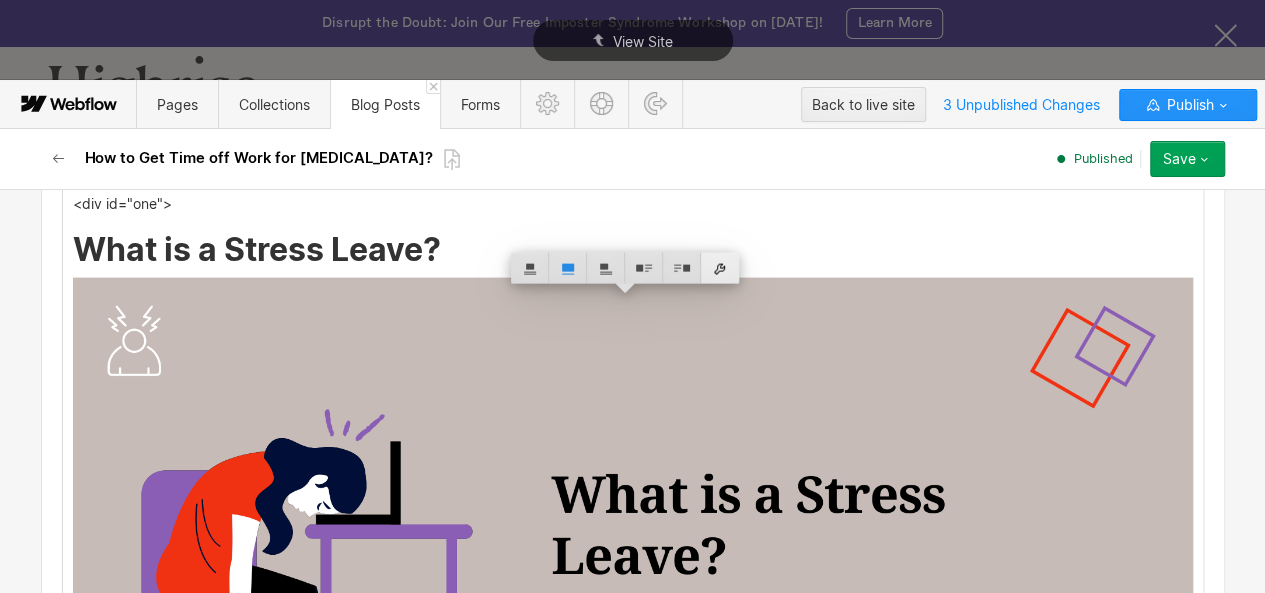 click at bounding box center [720, 268] 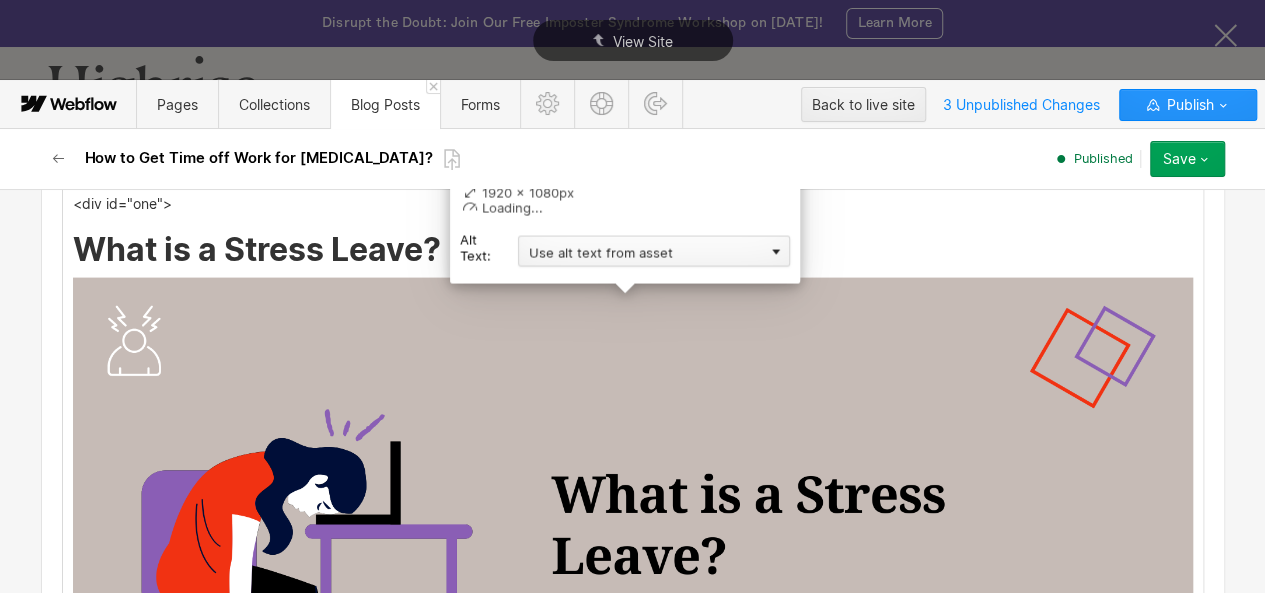 click on "Use alt text from asset" at bounding box center [654, 251] 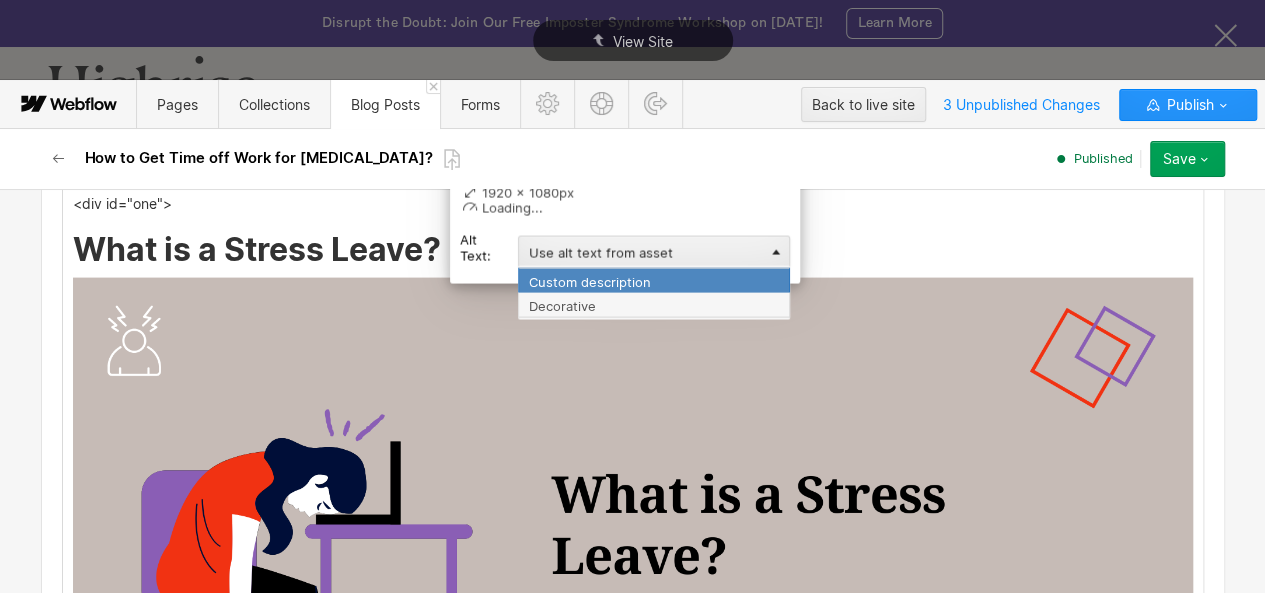 click on "Custom description" at bounding box center (654, 280) 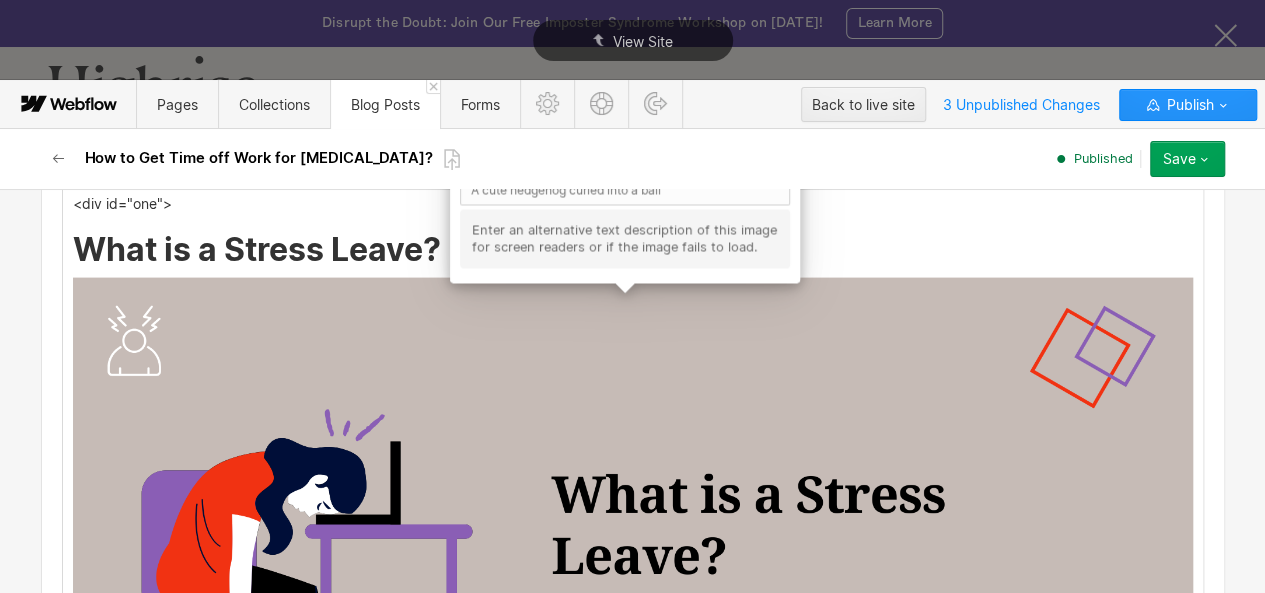 scroll, scrollTop: 2100, scrollLeft: 0, axis: vertical 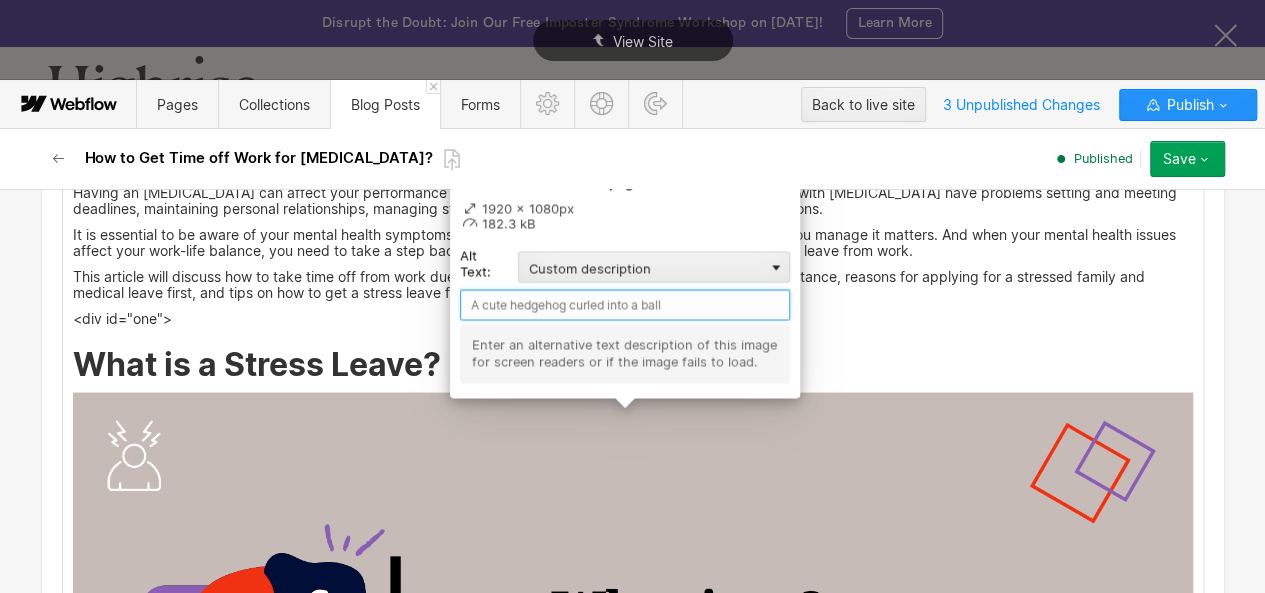 click at bounding box center (625, 305) 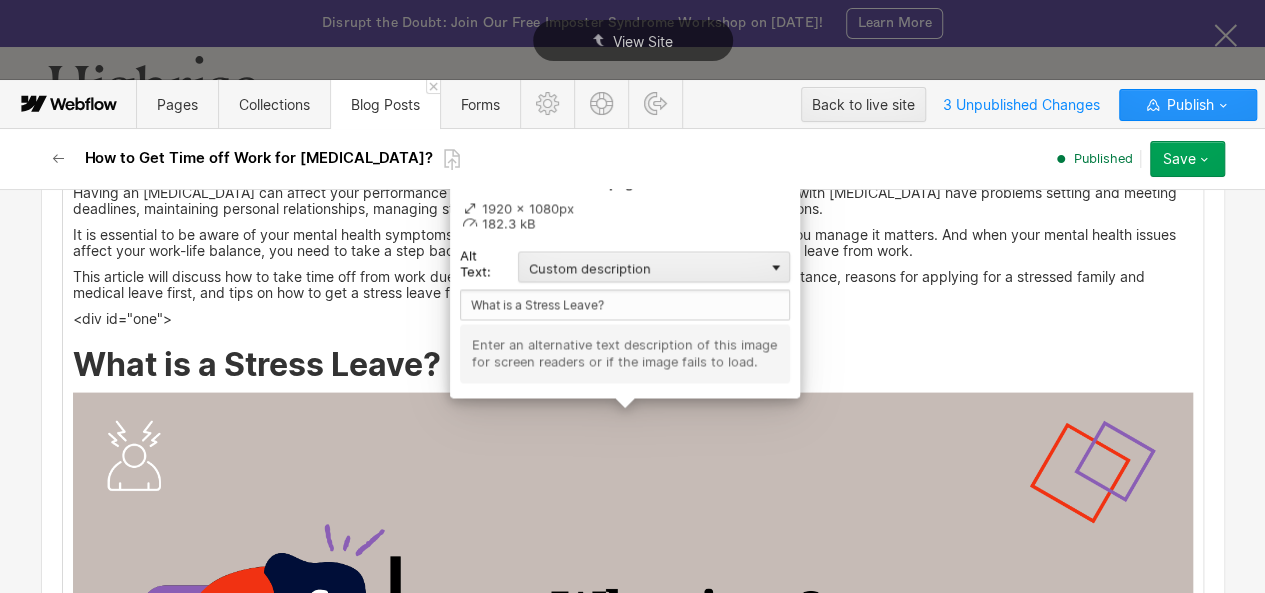 click at bounding box center (633, 708) 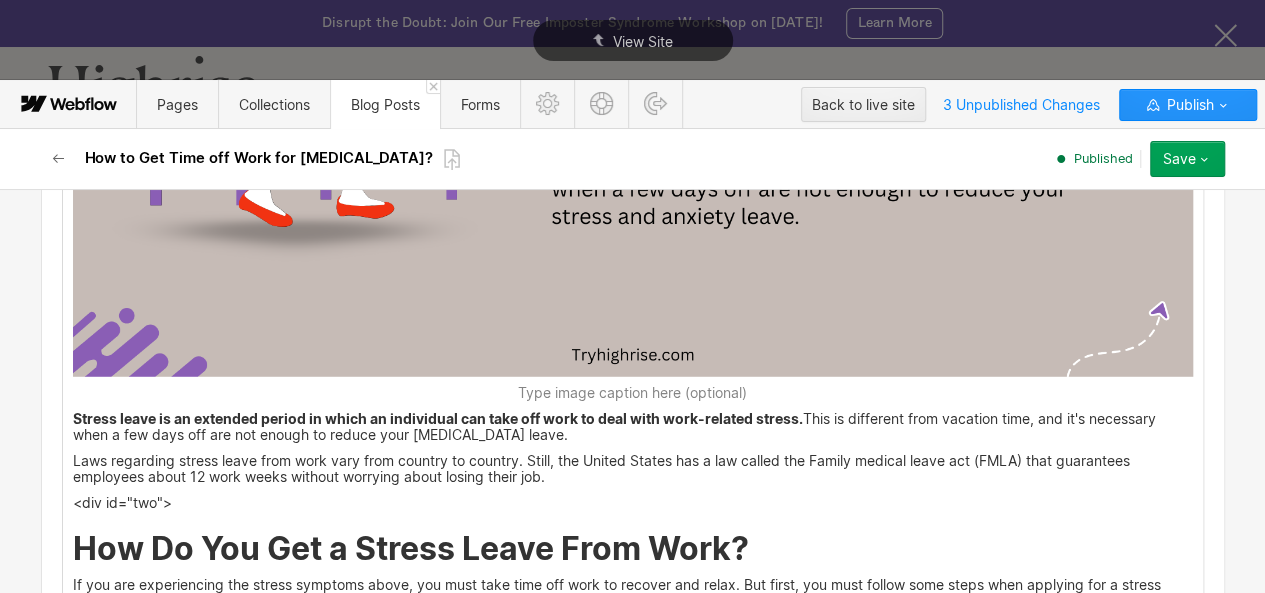 scroll, scrollTop: 2826, scrollLeft: 0, axis: vertical 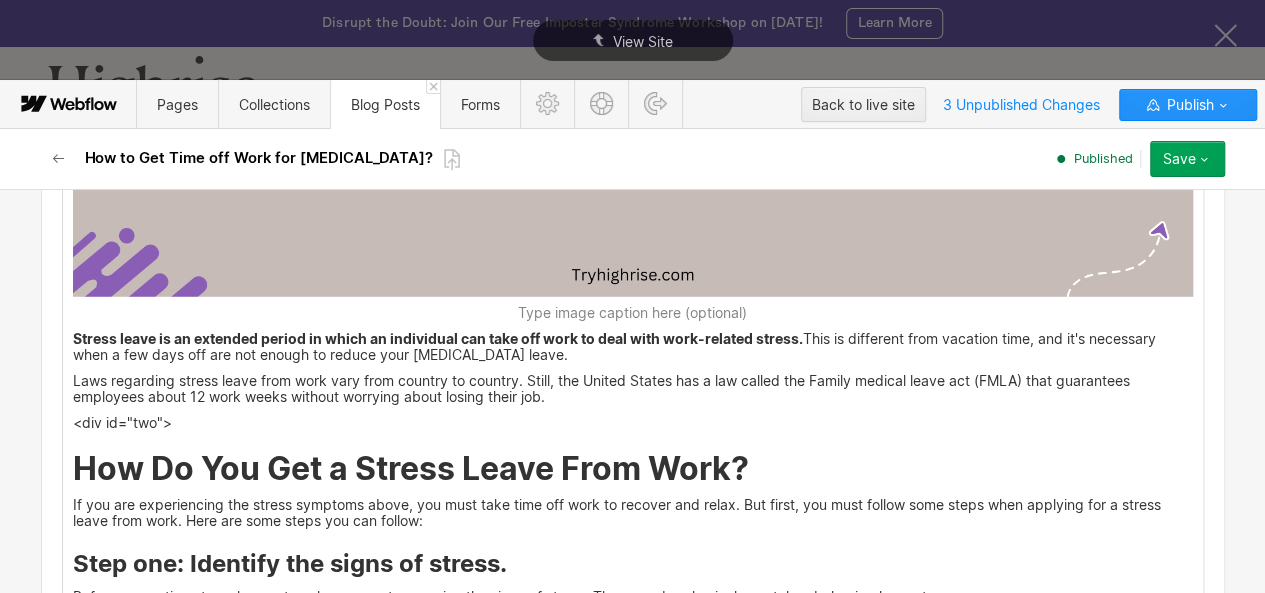 click on "Type image caption here (optional)" at bounding box center [633, 313] 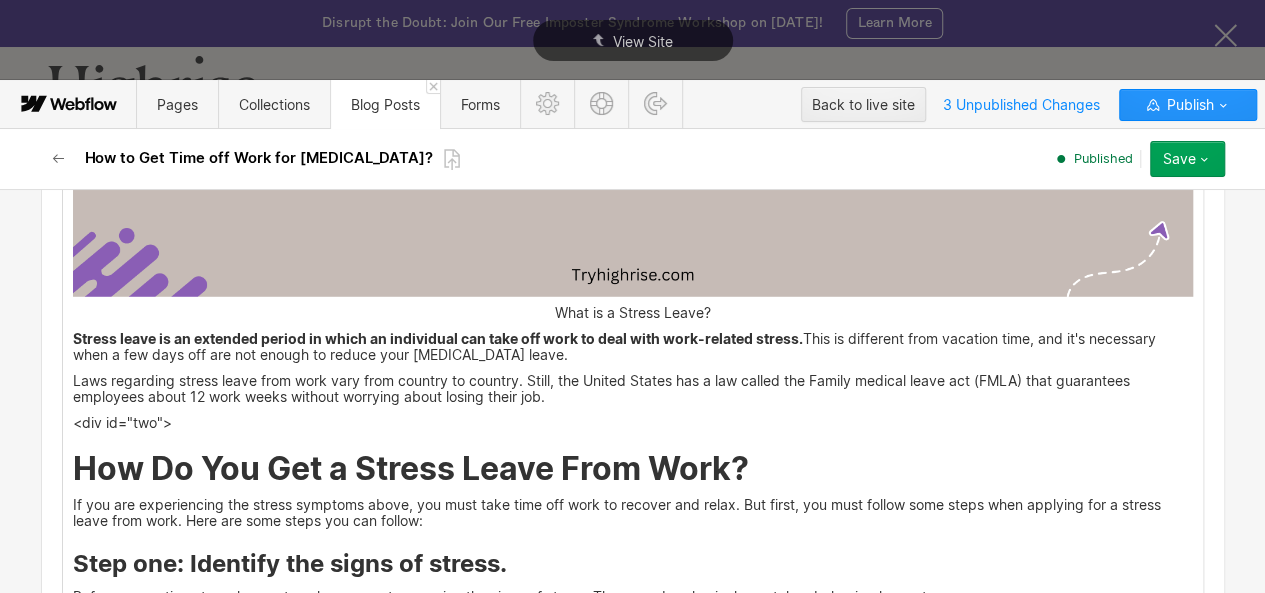click on "What is a Stress Leave?" at bounding box center [633, 313] 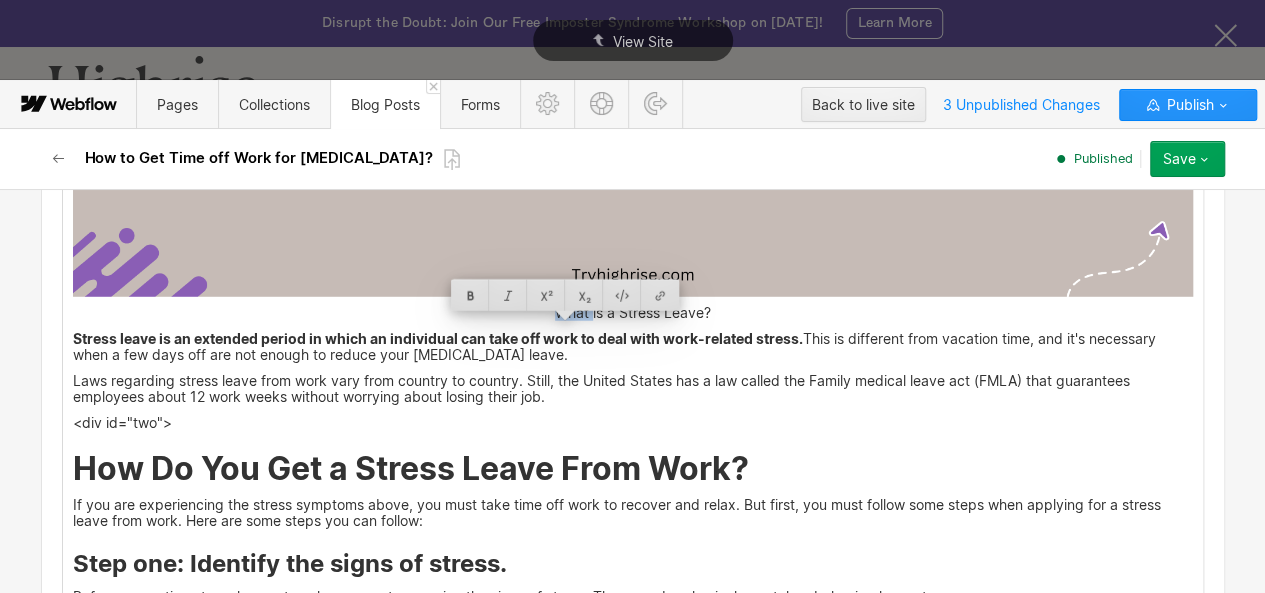click on "What is a Stress Leave?" at bounding box center [633, 313] 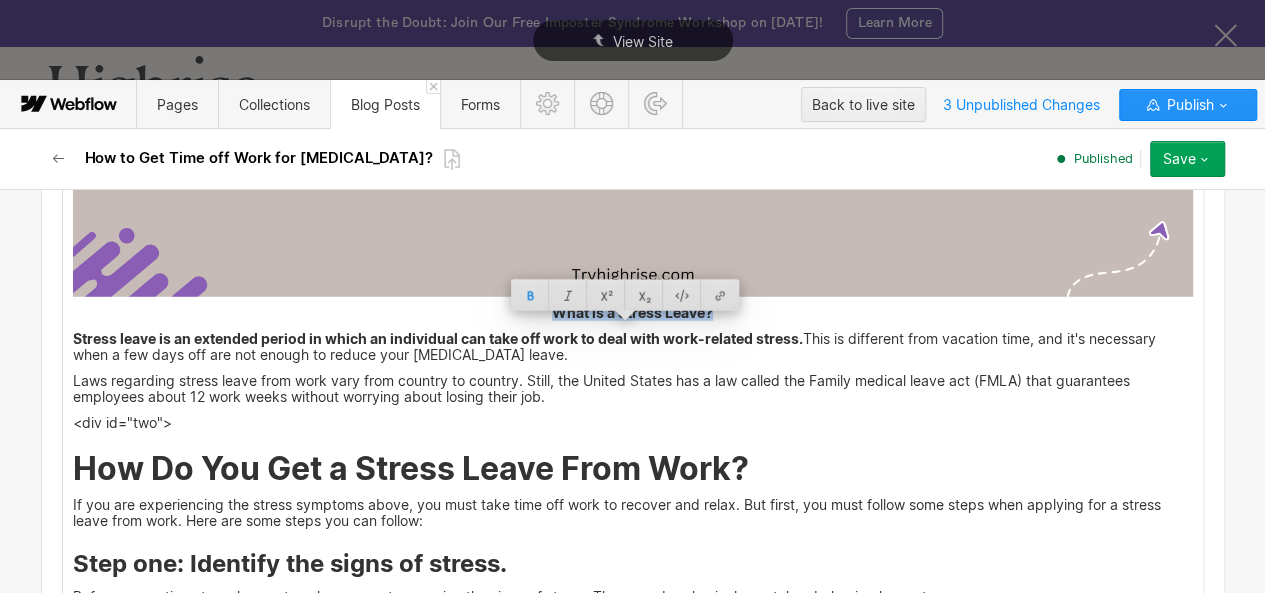 click on "What is a Stress Leave?" at bounding box center [632, 312] 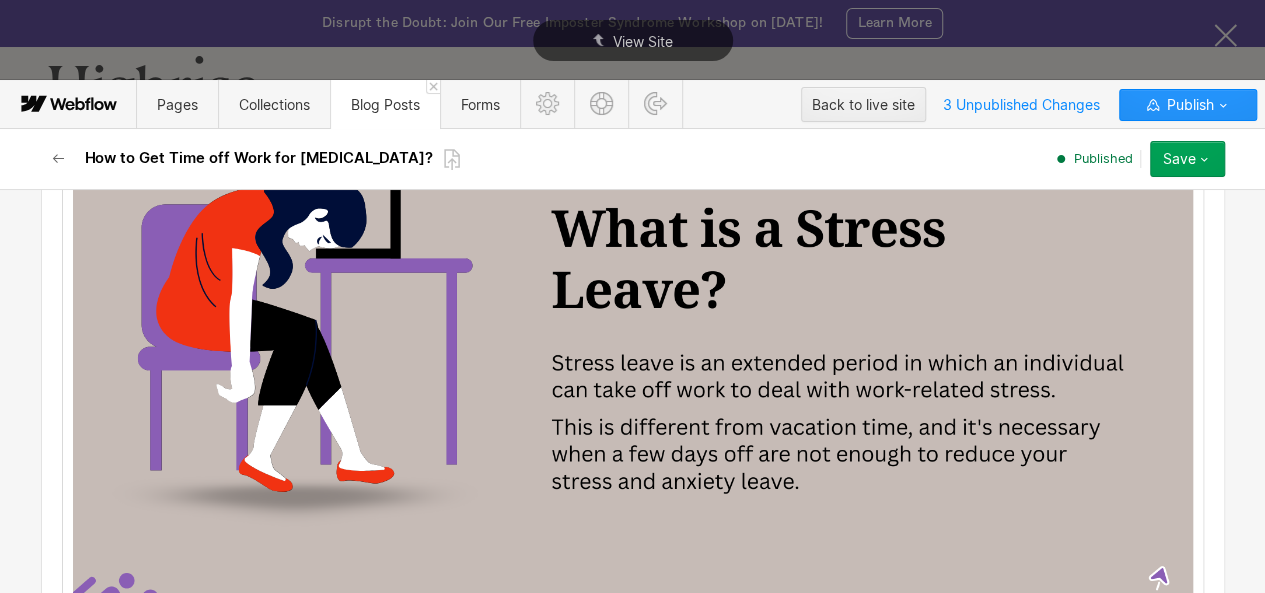 scroll, scrollTop: 2480, scrollLeft: 0, axis: vertical 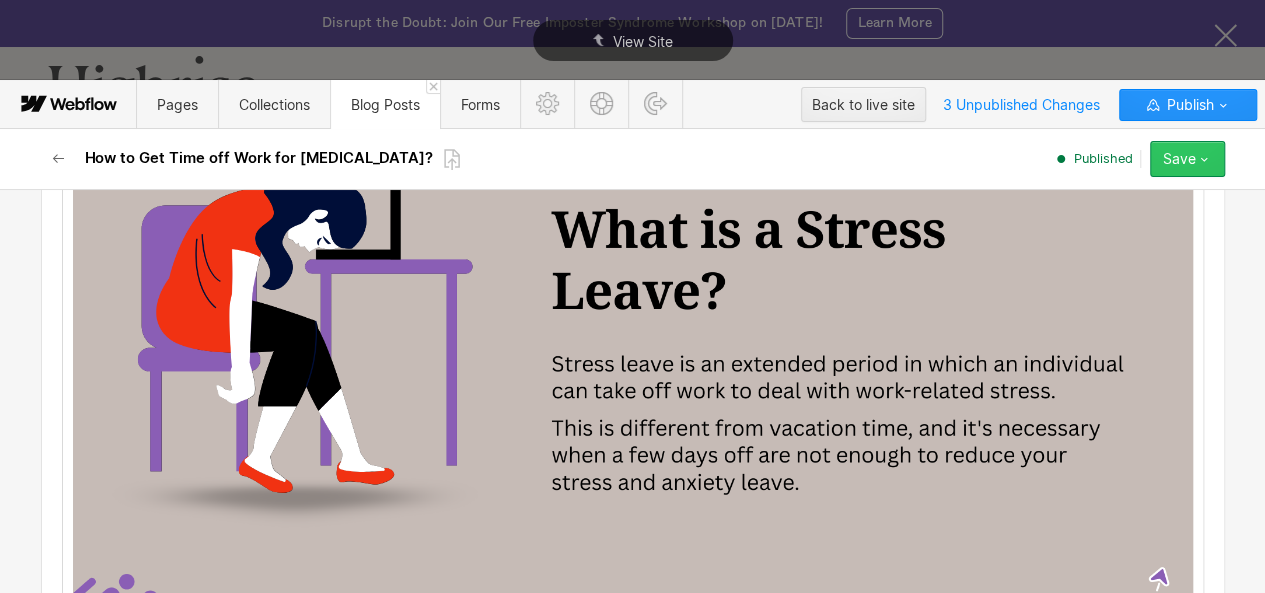 click 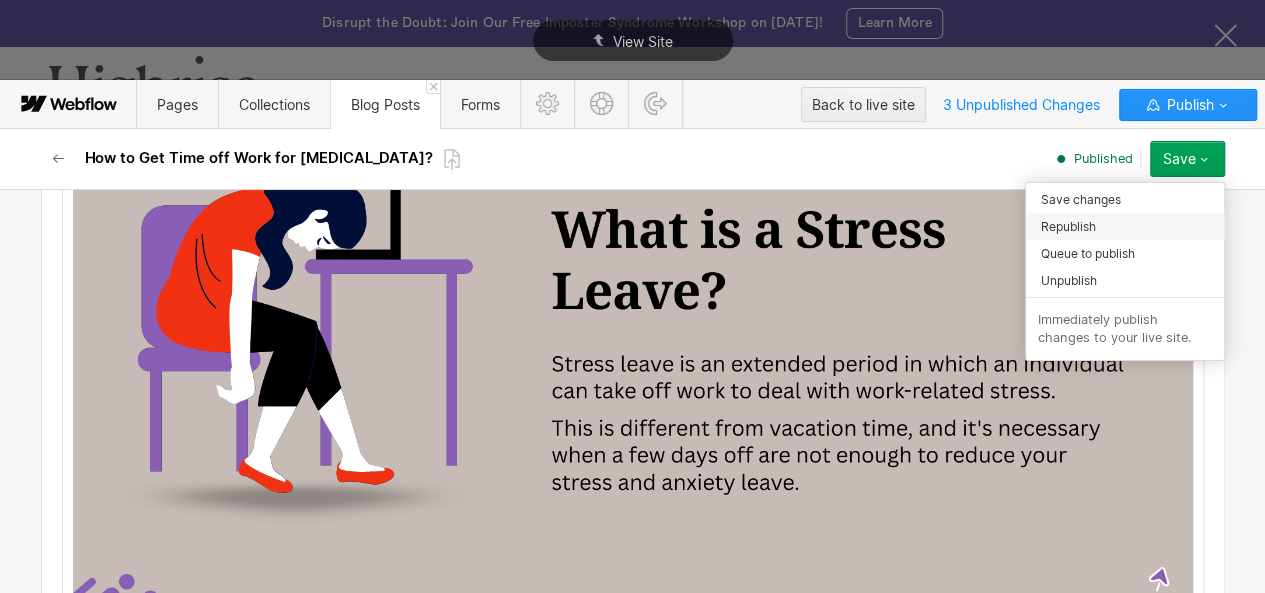 click on "Republish" at bounding box center [1125, 226] 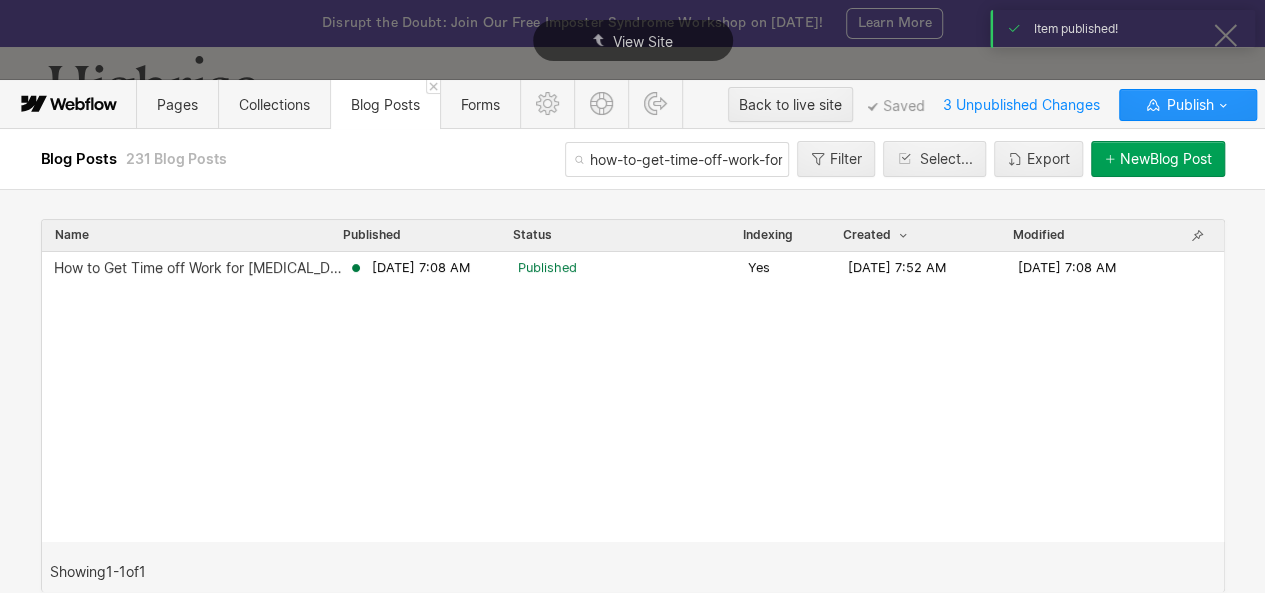 click on "how-to-get-time-off-work-for-[MEDICAL_DATA]" at bounding box center [677, 159] 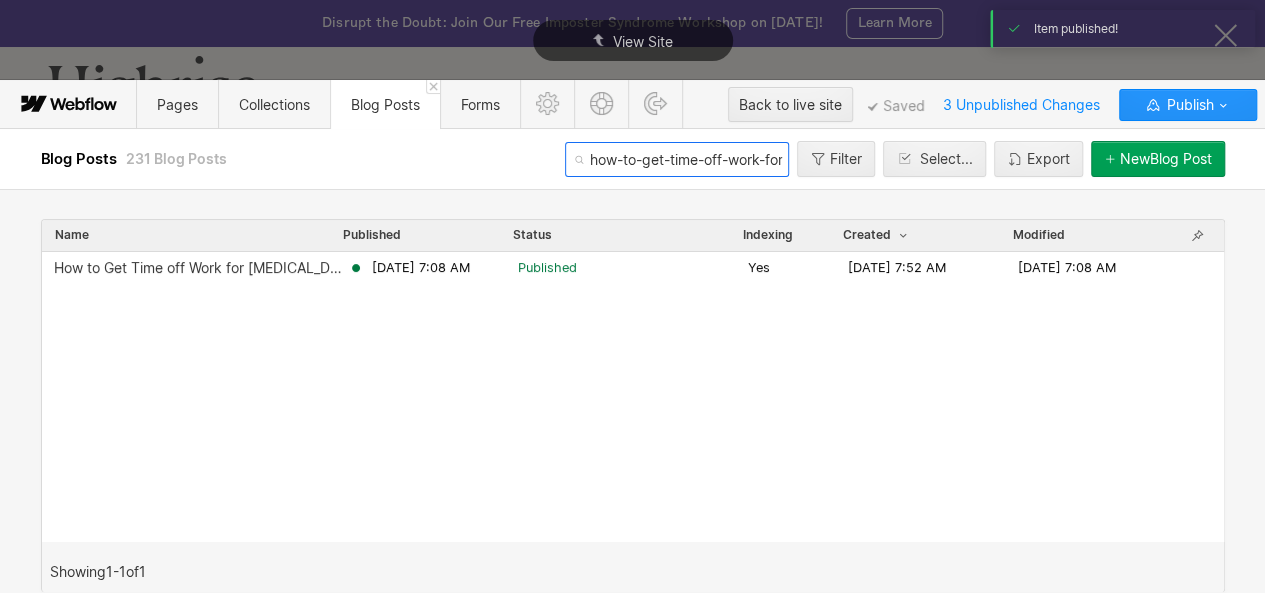 click on "how-to-get-time-off-work-for-[MEDICAL_DATA]" at bounding box center [677, 159] 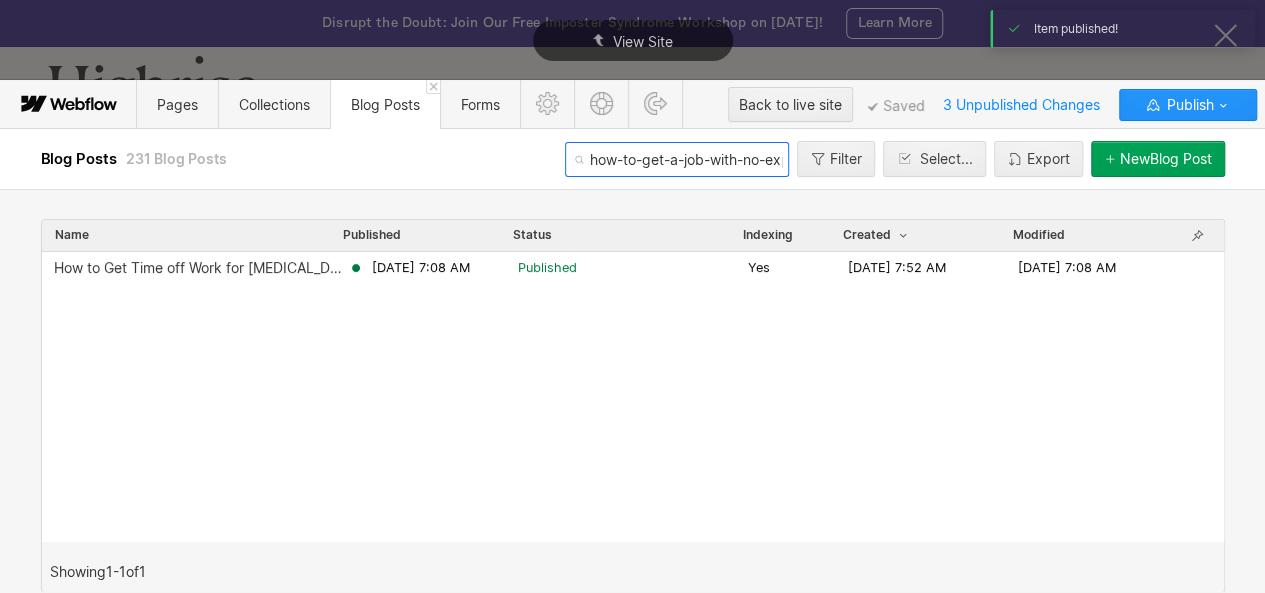 scroll, scrollTop: 0, scrollLeft: 61, axis: horizontal 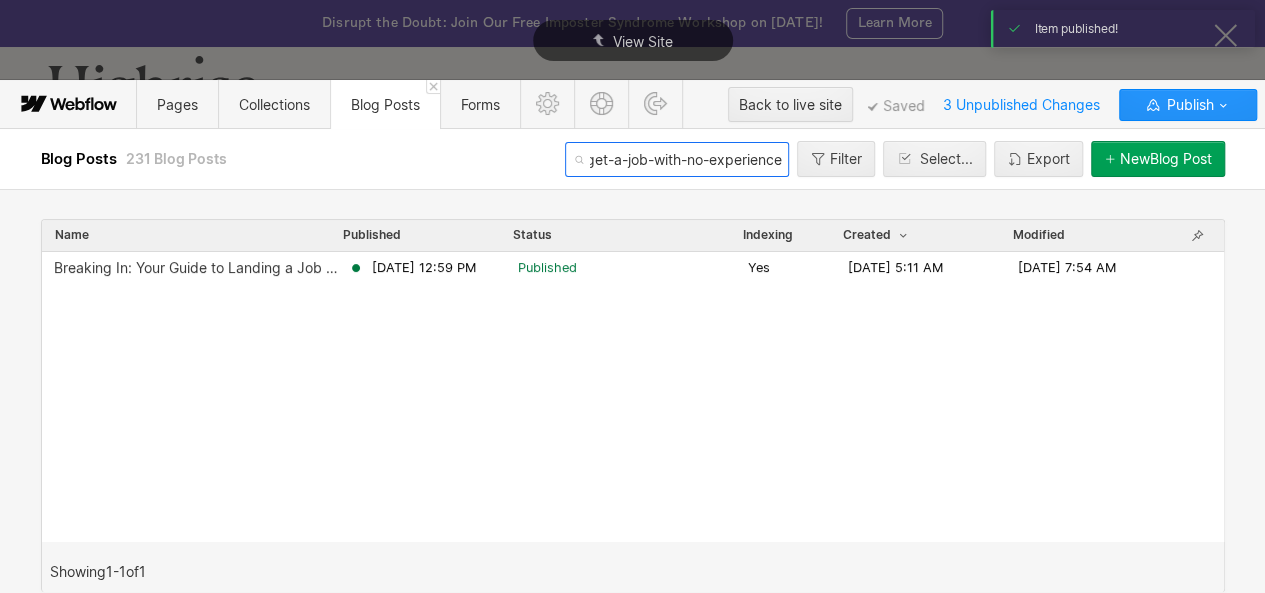 type on "how-to-get-a-job-with-no-experience" 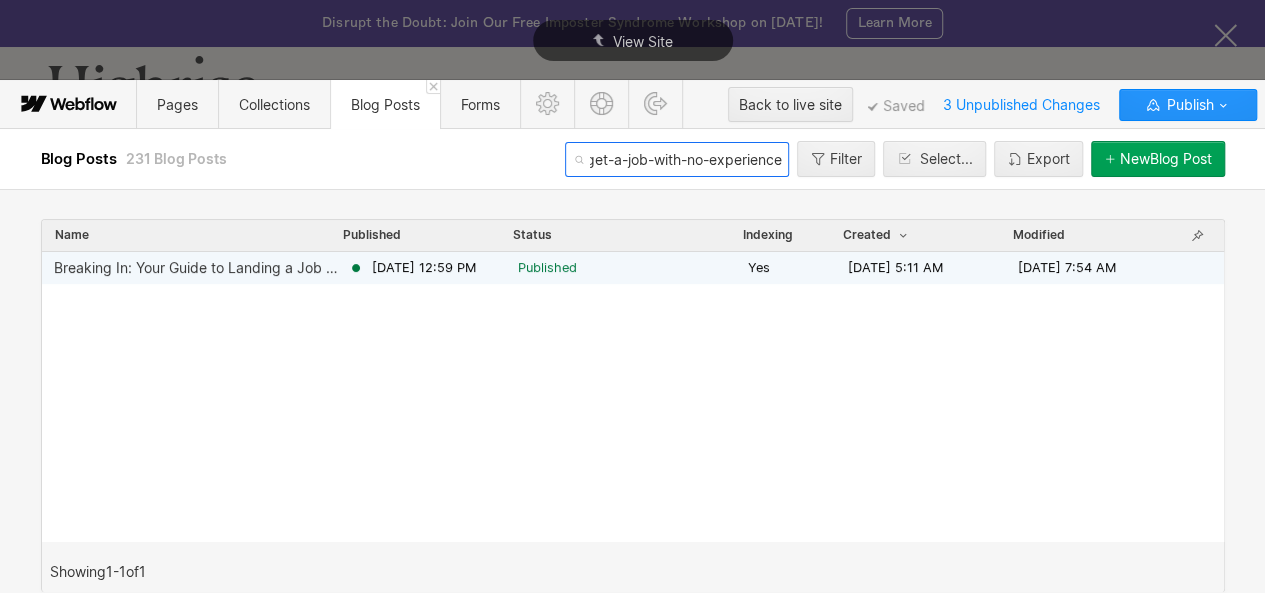 click on "[DATE] 12:59 PM" at bounding box center [424, 268] 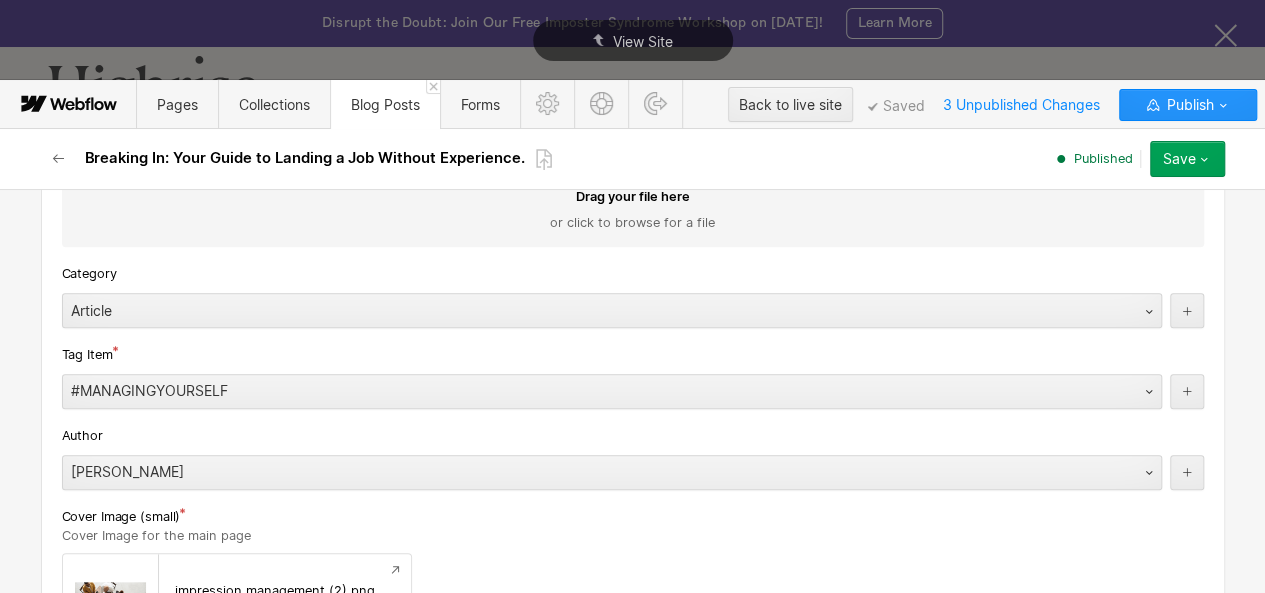 scroll, scrollTop: 1029, scrollLeft: 0, axis: vertical 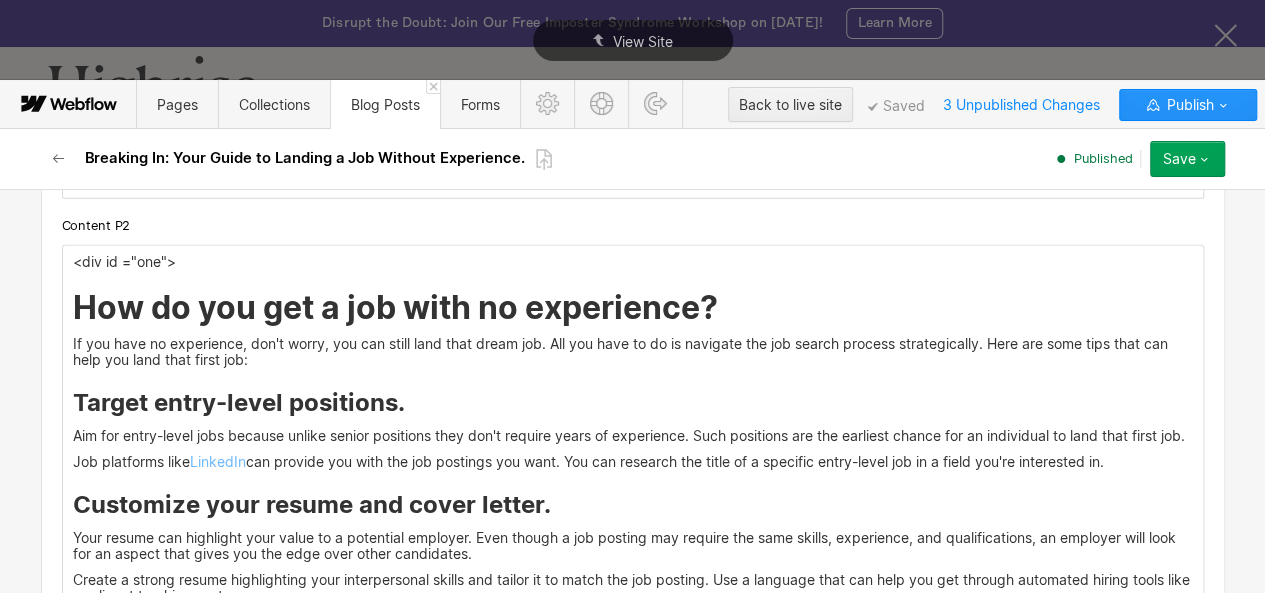 click on "How do you get a job with no experience?" at bounding box center [633, 308] 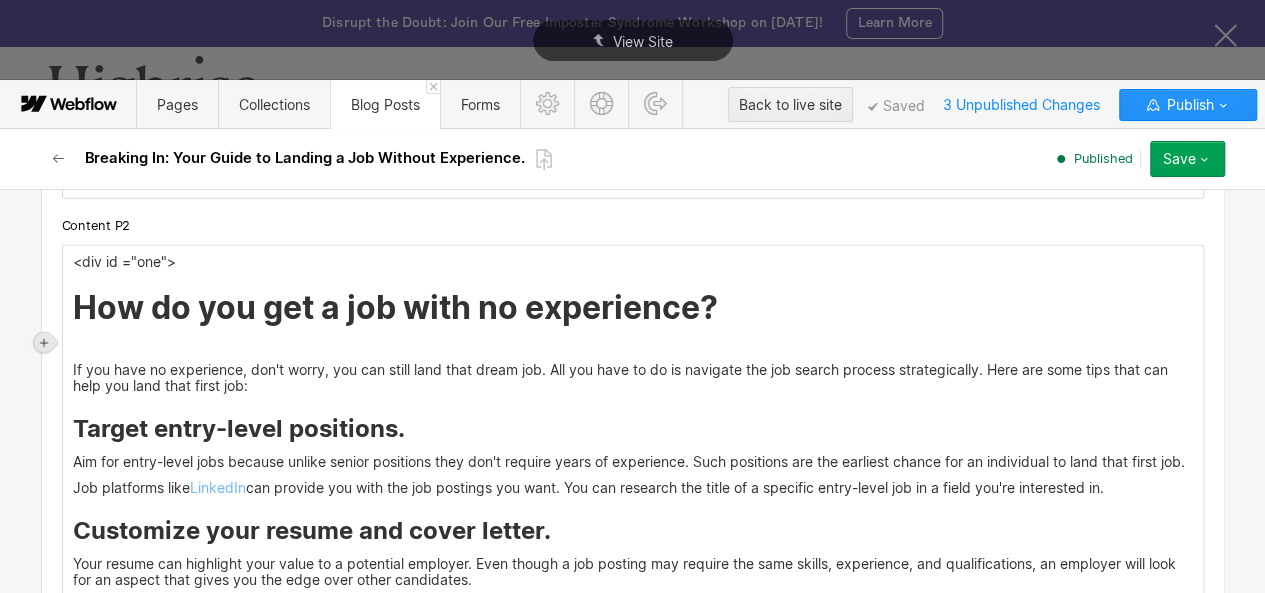 click 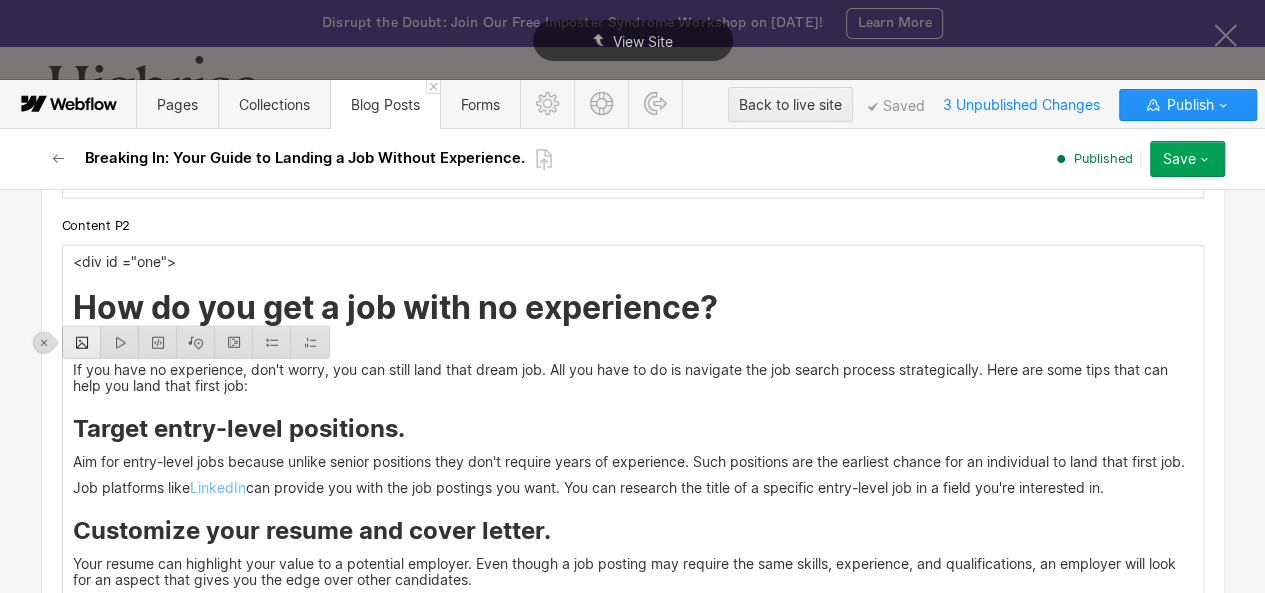 click at bounding box center (82, 342) 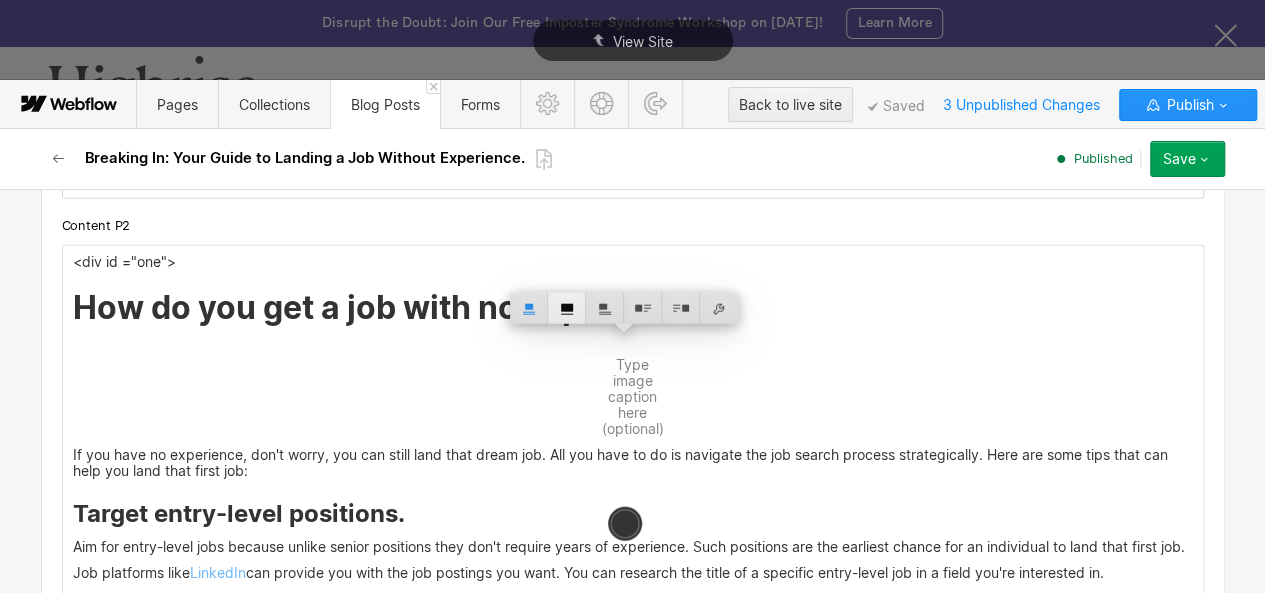 click at bounding box center (567, 308) 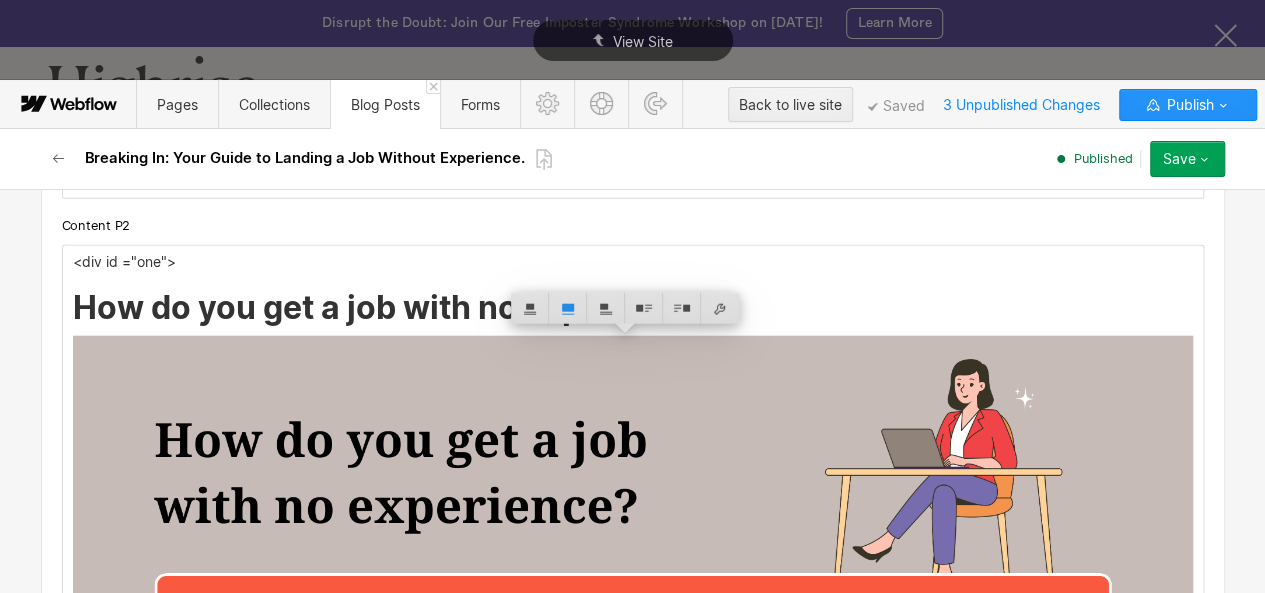 scroll, scrollTop: 2475, scrollLeft: 0, axis: vertical 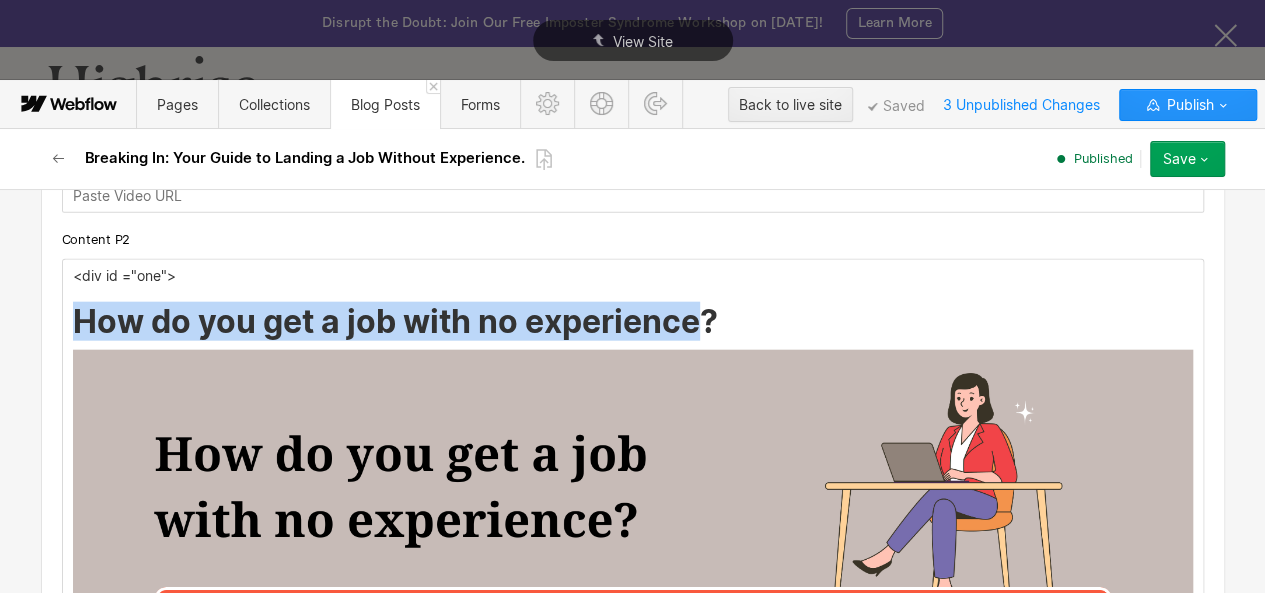 drag, startPoint x: 67, startPoint y: 313, endPoint x: 710, endPoint y: 314, distance: 643.0008 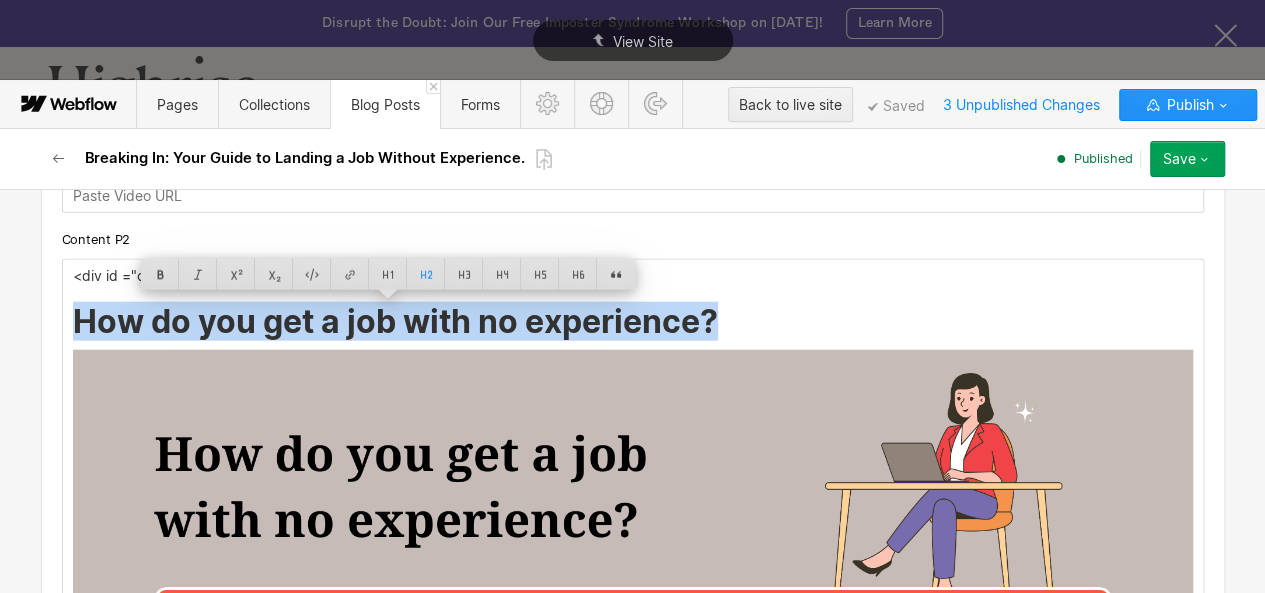 copy on "How do you get a job with no experience?" 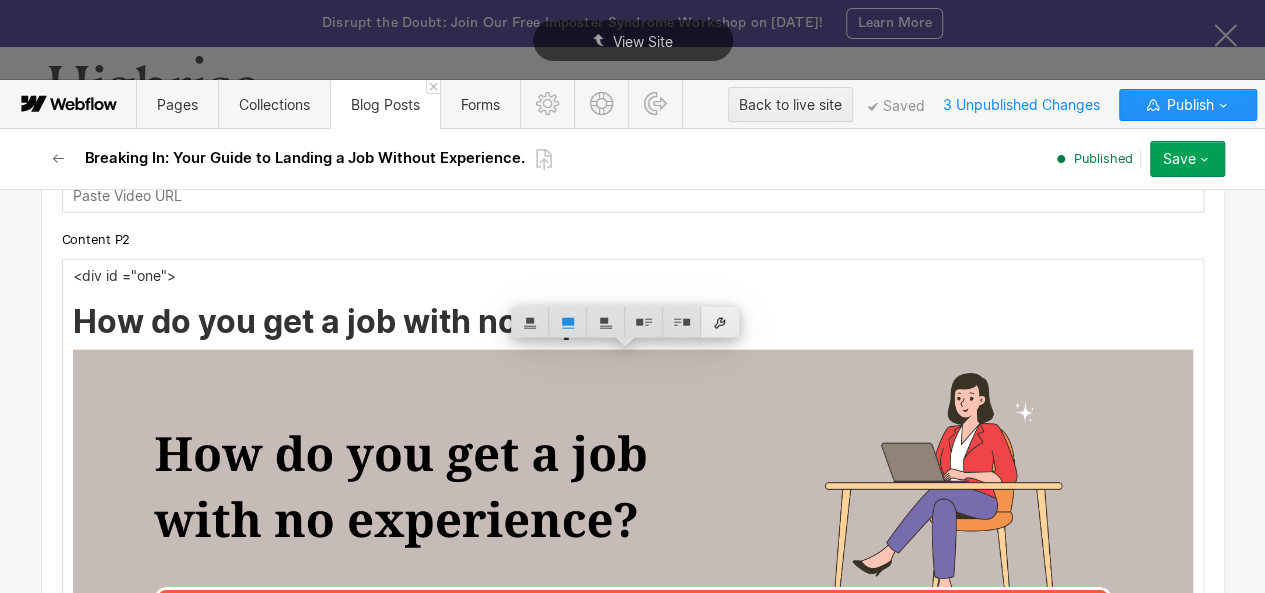click at bounding box center (720, 322) 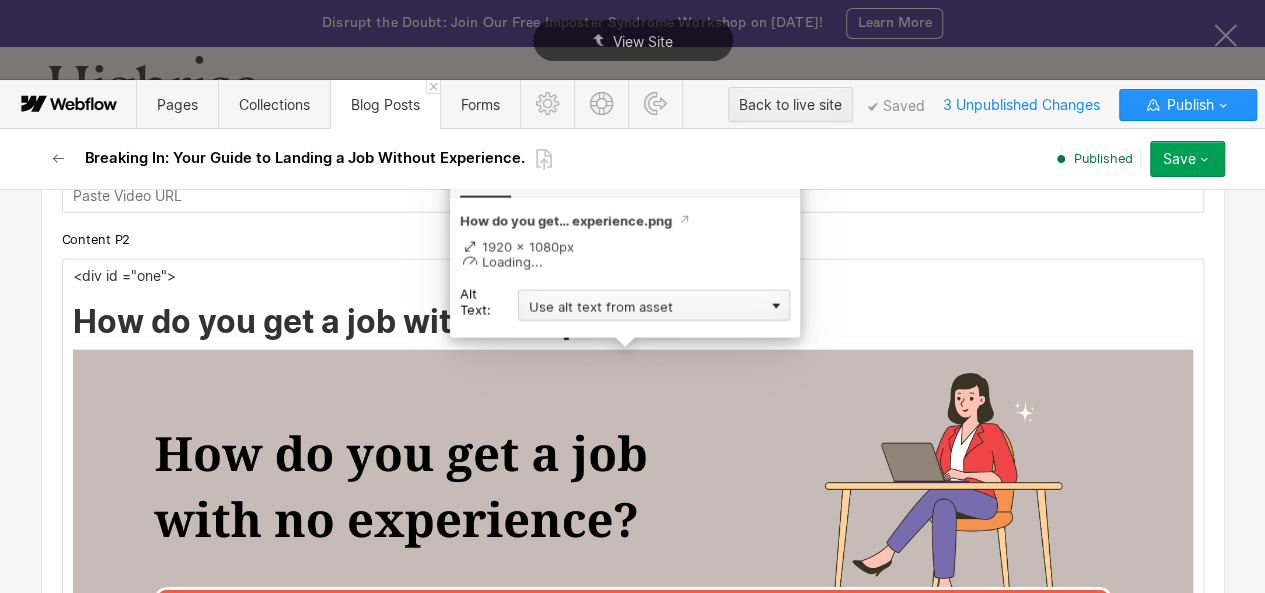 click on "Use alt text from asset" at bounding box center [654, 305] 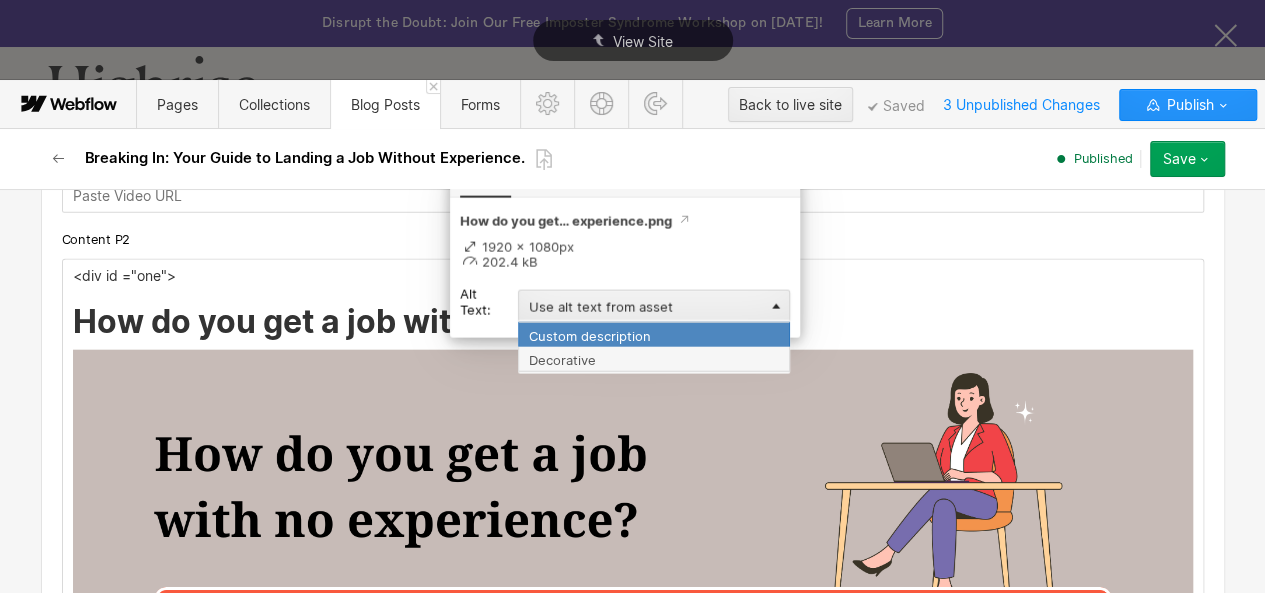 click on "Custom description" at bounding box center (654, 334) 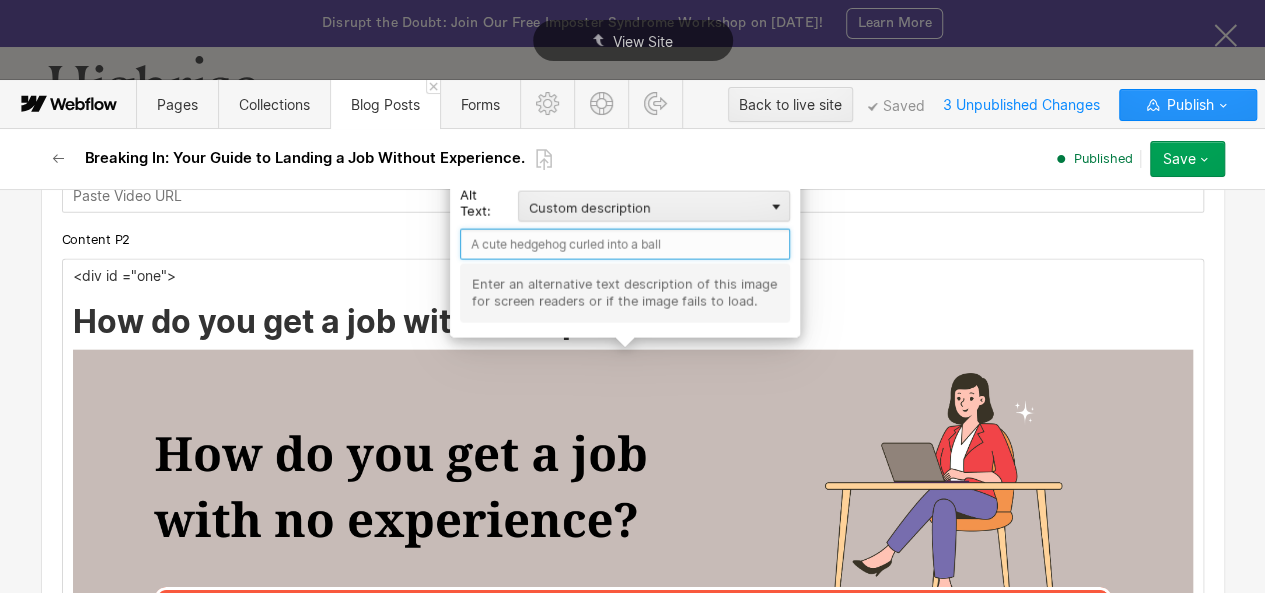 click at bounding box center [625, 244] 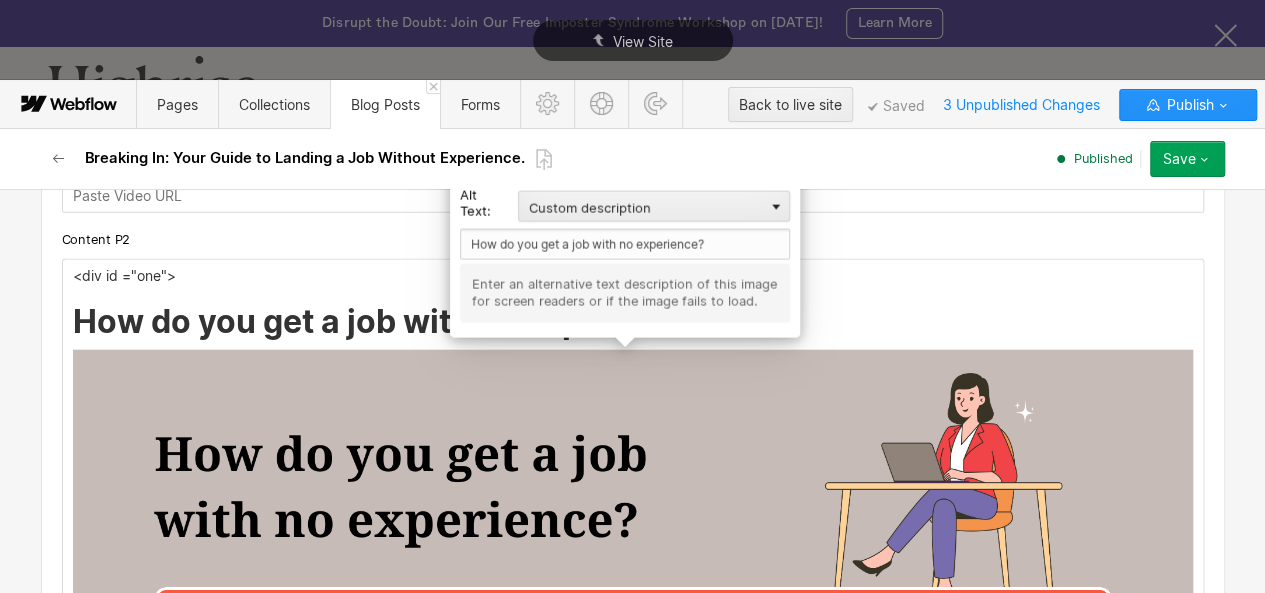 click at bounding box center [633, 665] 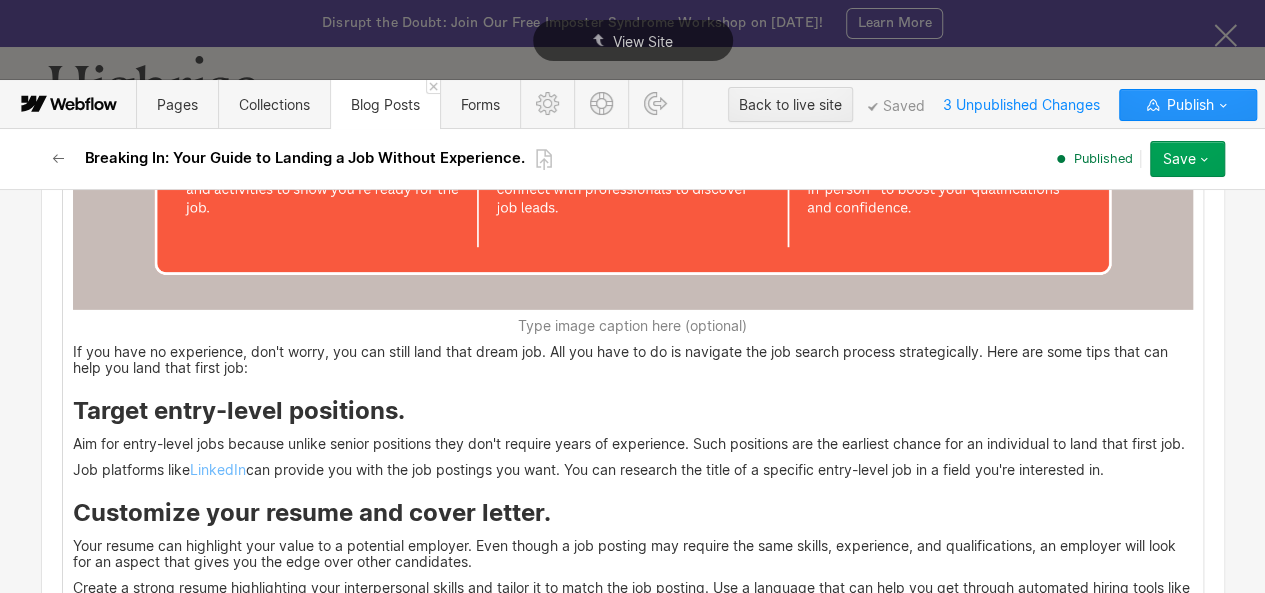 scroll, scrollTop: 3151, scrollLeft: 0, axis: vertical 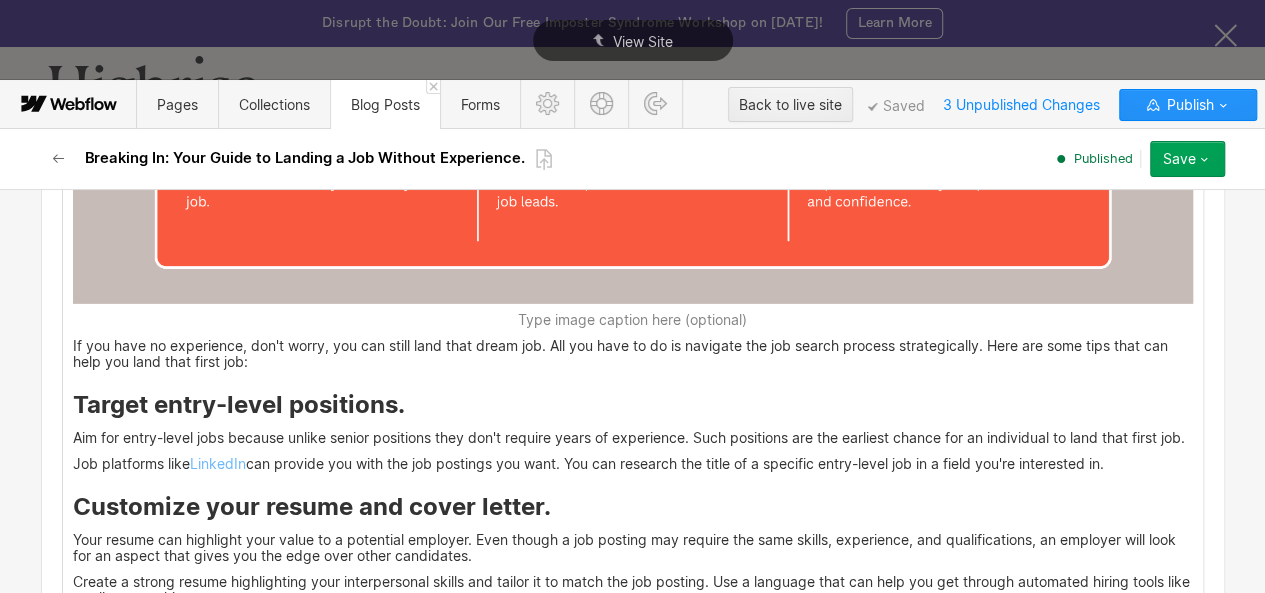 click on "Type image caption here (optional)" at bounding box center (633, 320) 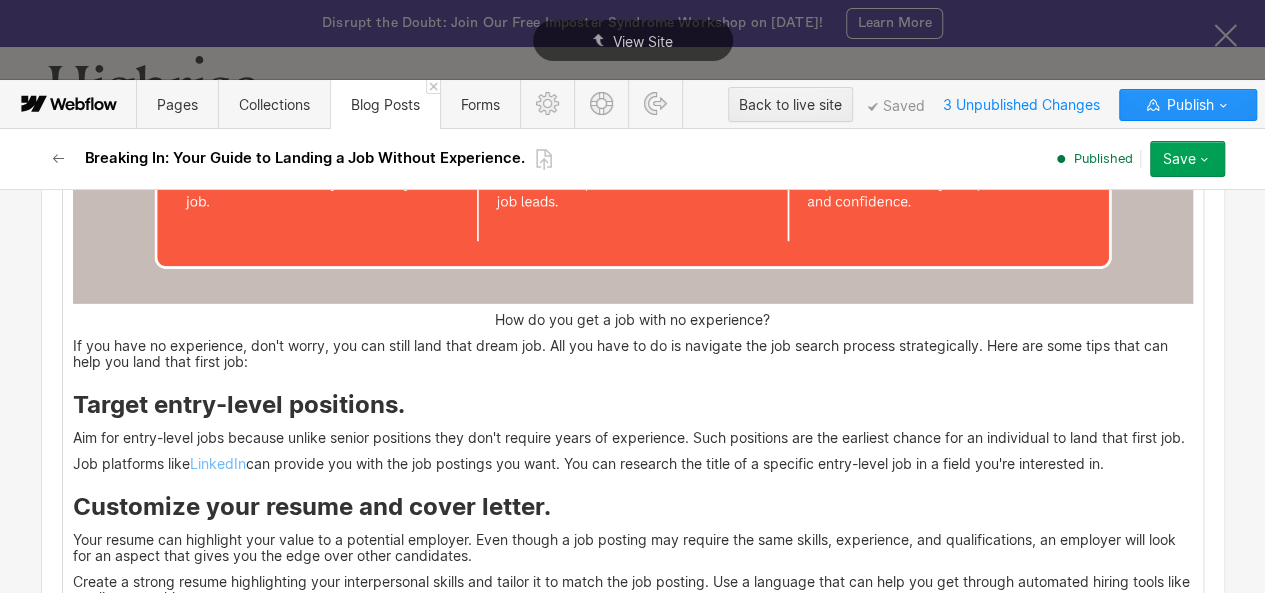 click on "How do you get a job with no experience?" at bounding box center [633, 320] 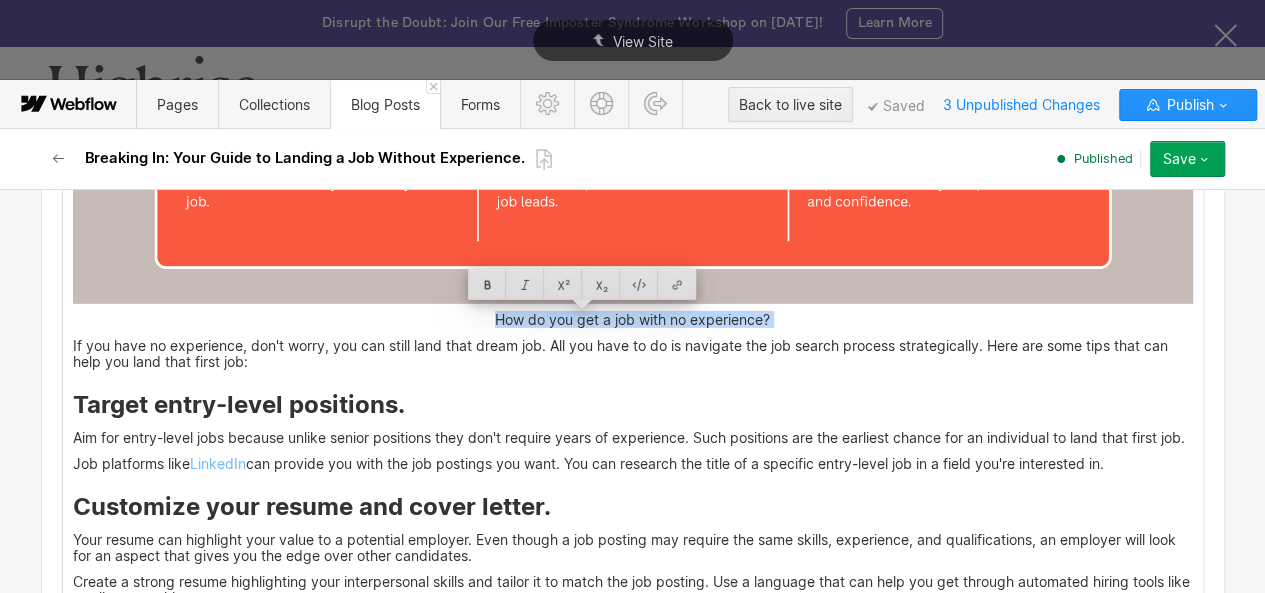 click on "How do you get a job with no experience?" at bounding box center [633, 320] 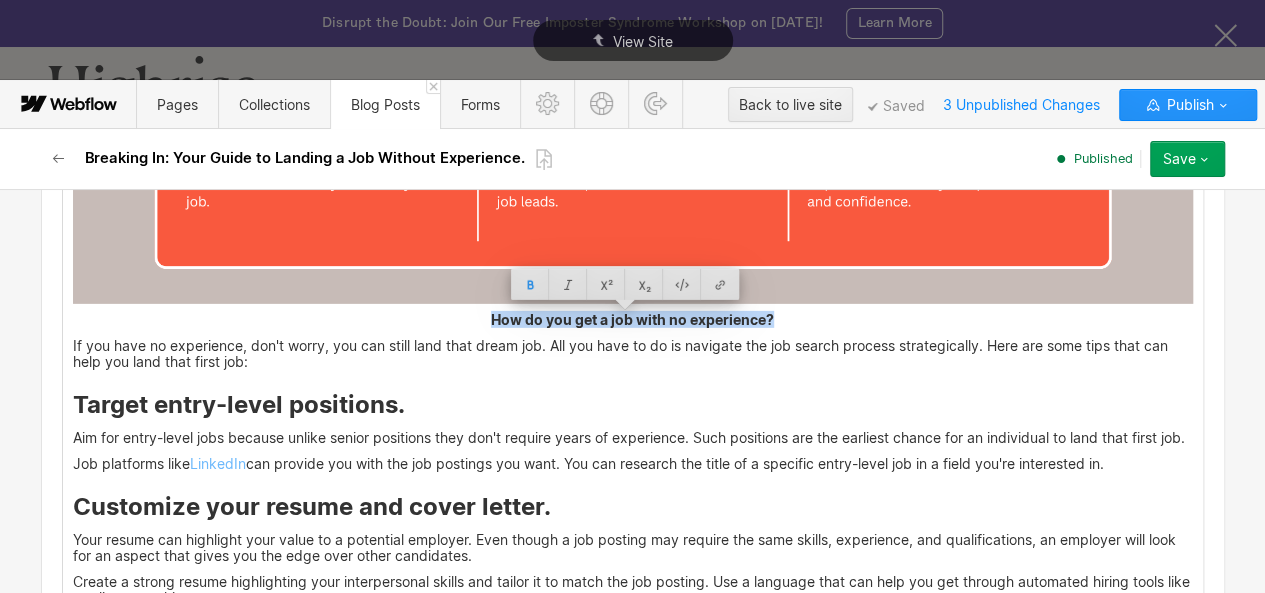 click on "How do you get a job with no experience?" at bounding box center (633, 320) 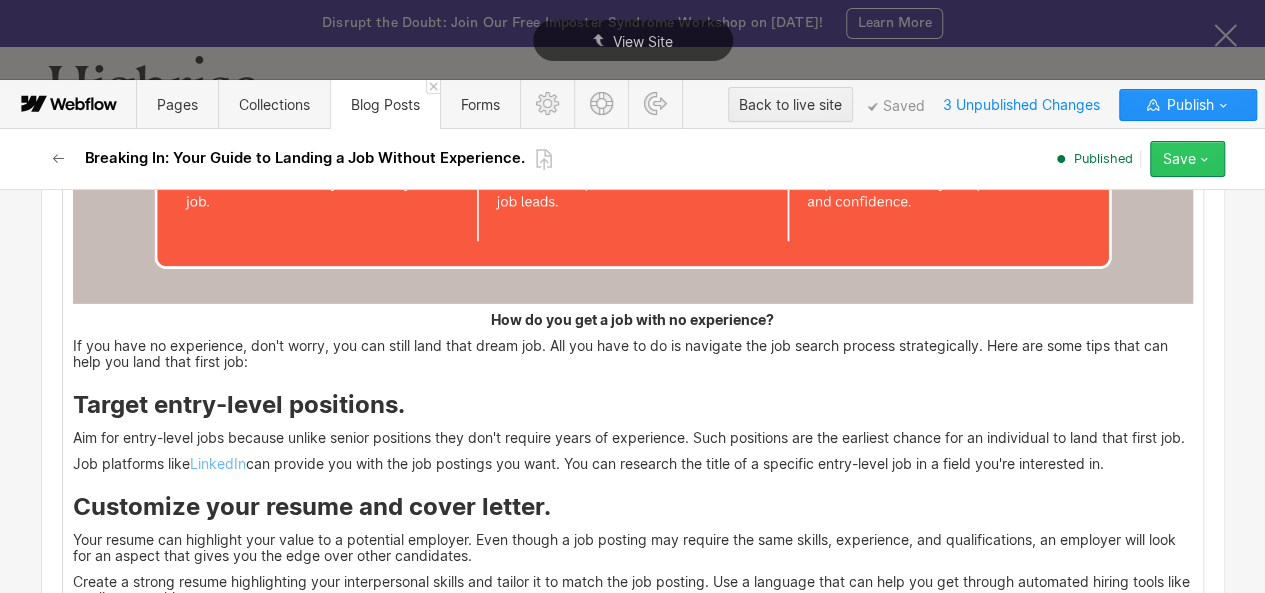 click 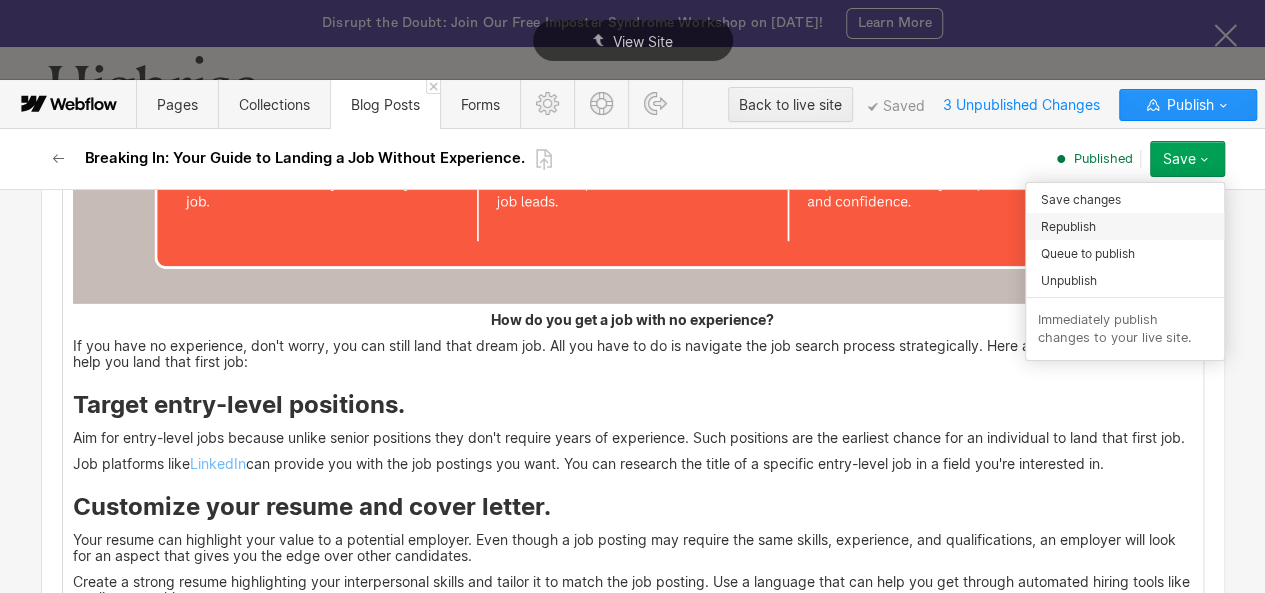 click on "Republish" at bounding box center (1125, 226) 